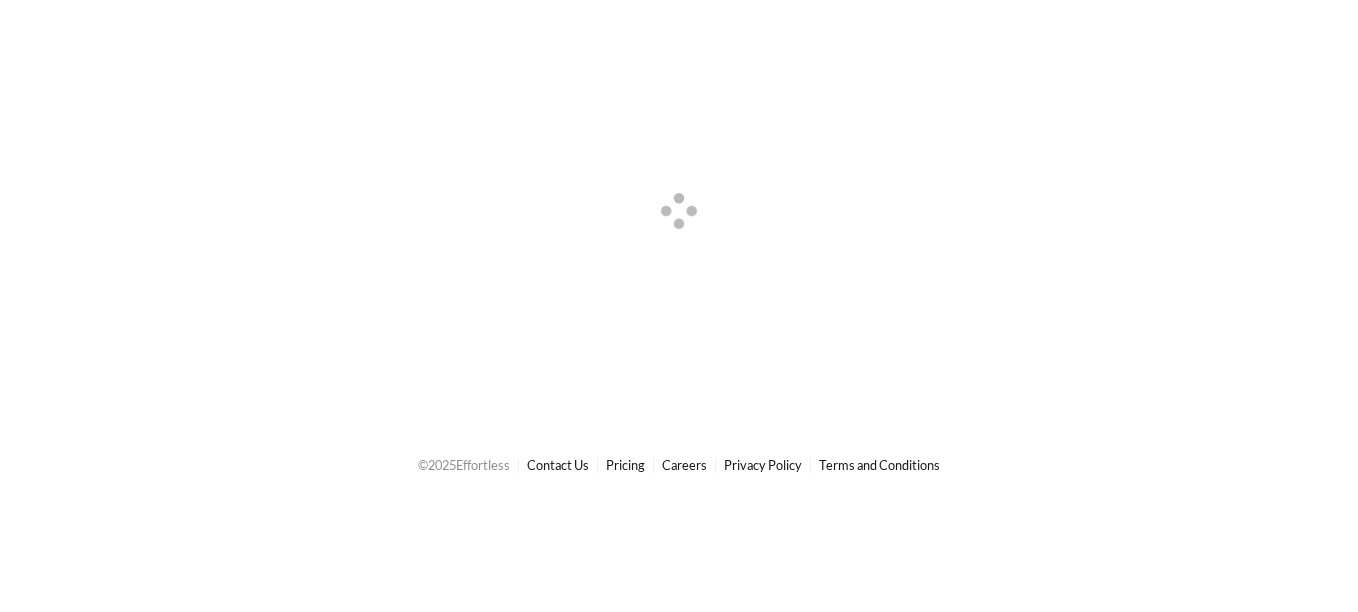 scroll, scrollTop: 0, scrollLeft: 0, axis: both 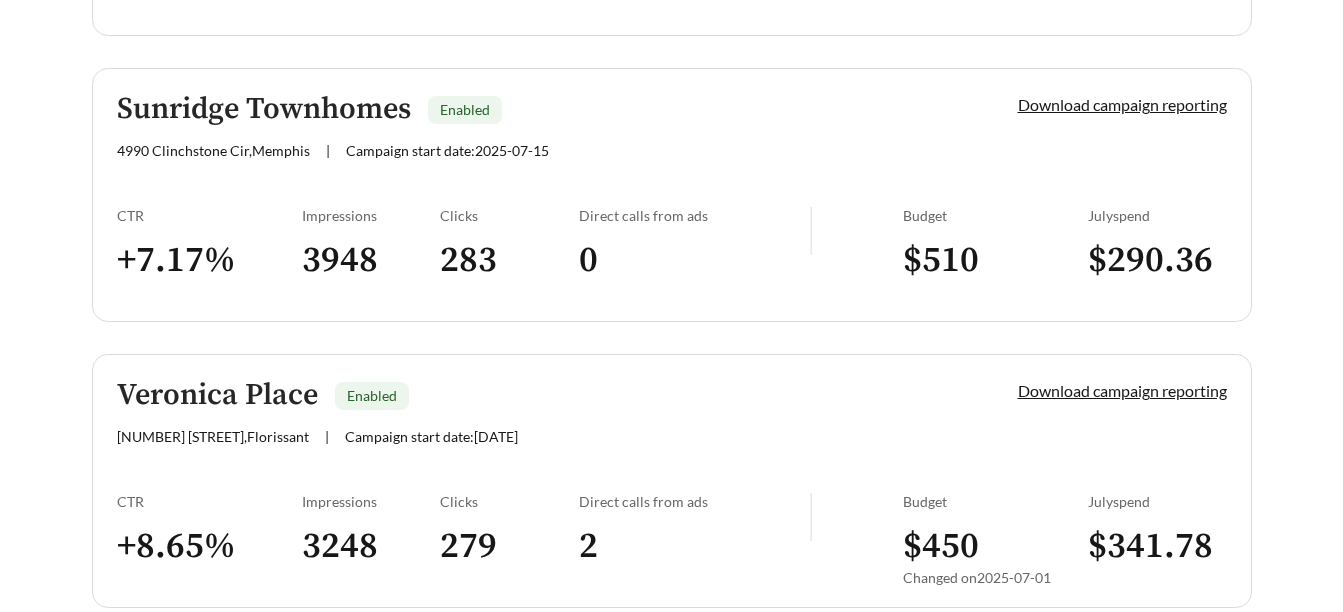 click on "+ 7.17 %" at bounding box center [209, 260] 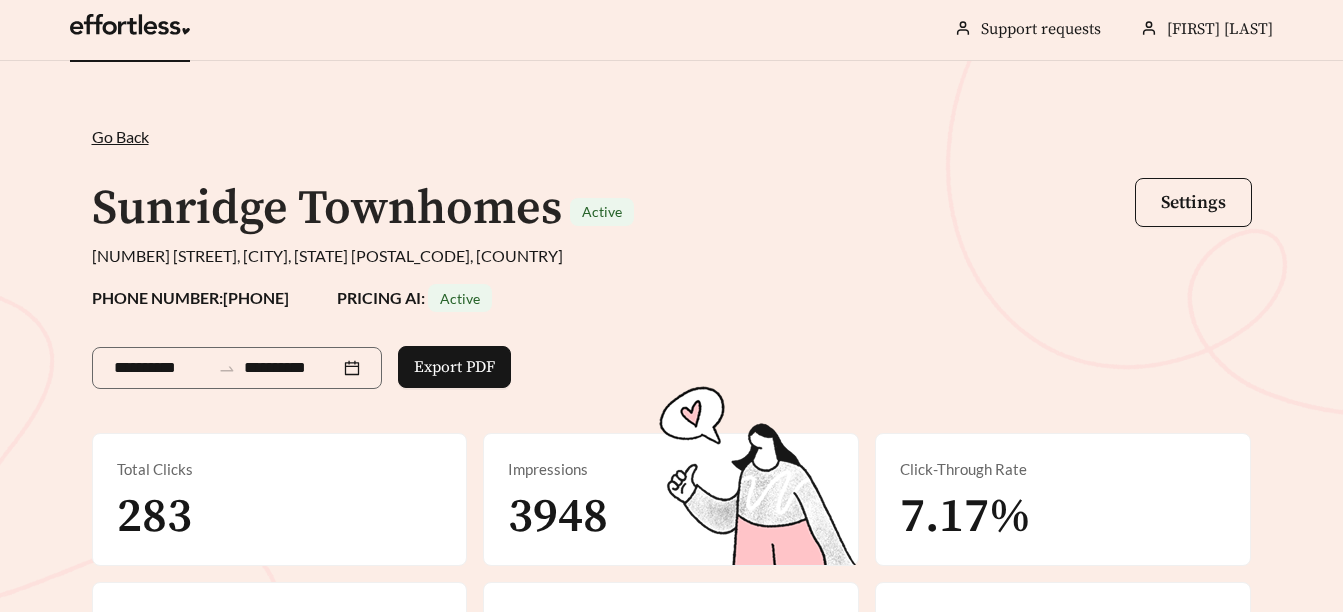 scroll, scrollTop: 0, scrollLeft: 0, axis: both 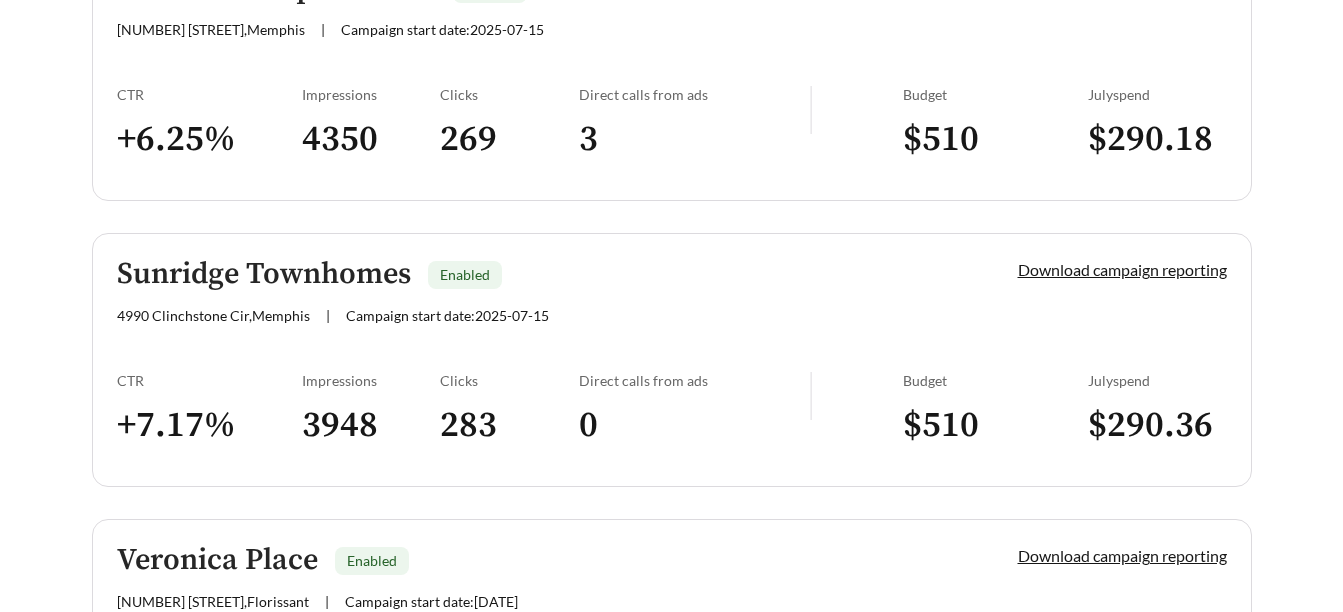 click on "+ 6.25 %" at bounding box center (209, 139) 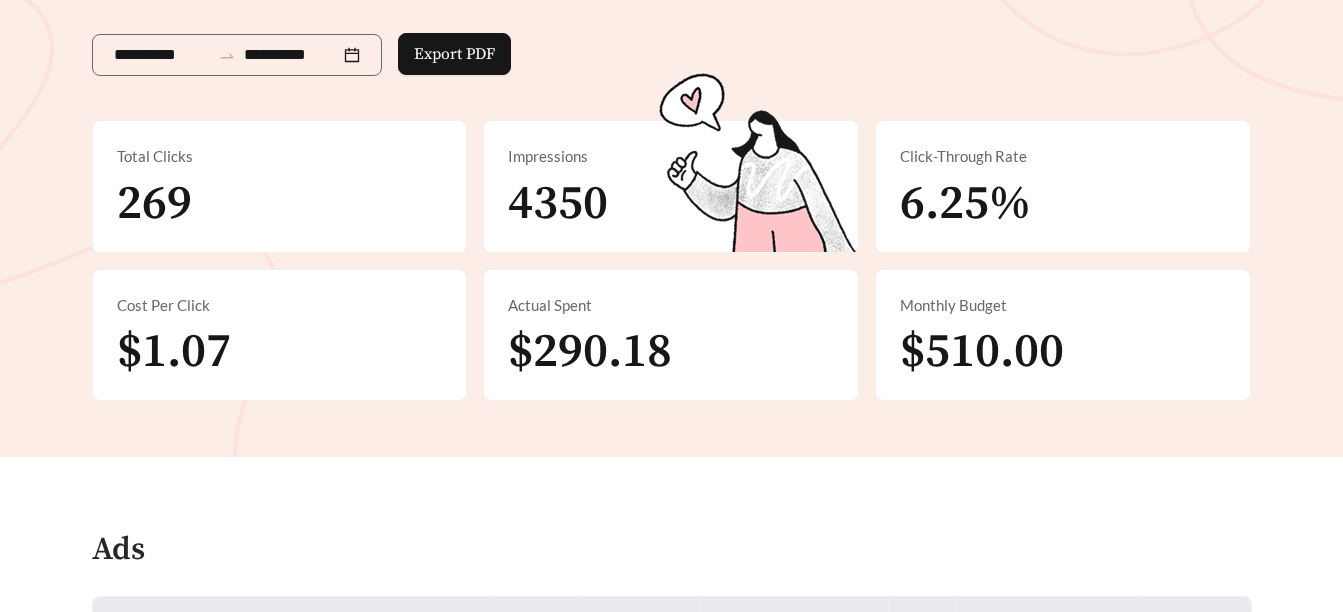 scroll, scrollTop: 0, scrollLeft: 0, axis: both 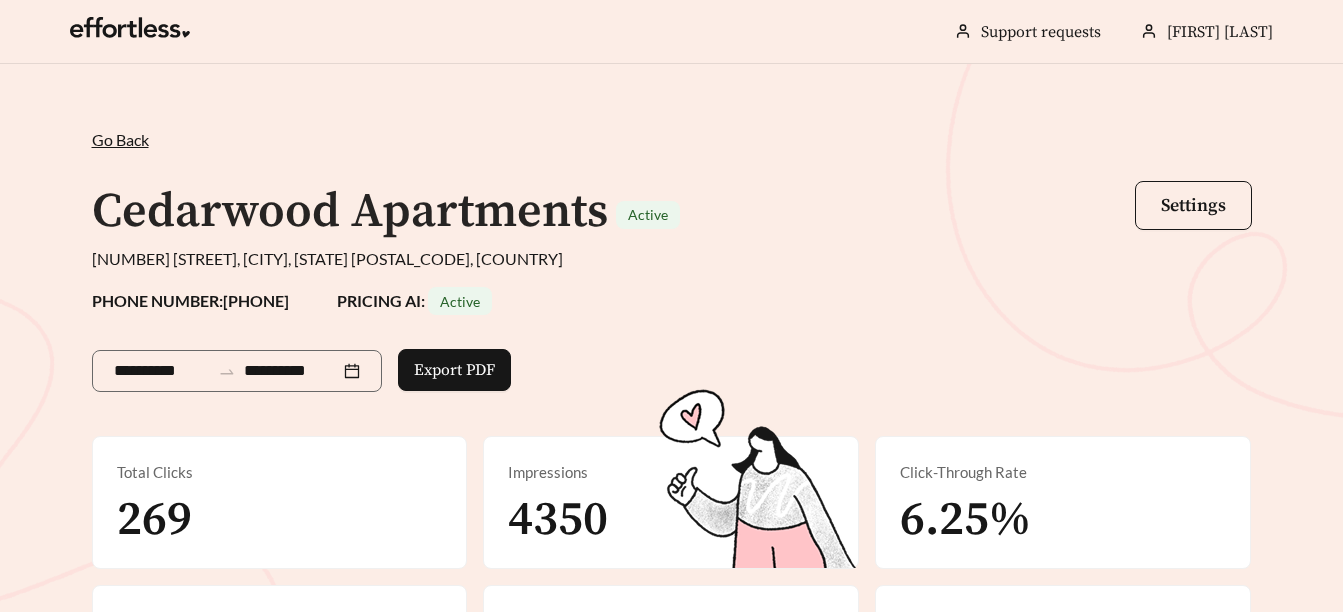 click on "Go Back" at bounding box center [120, 139] 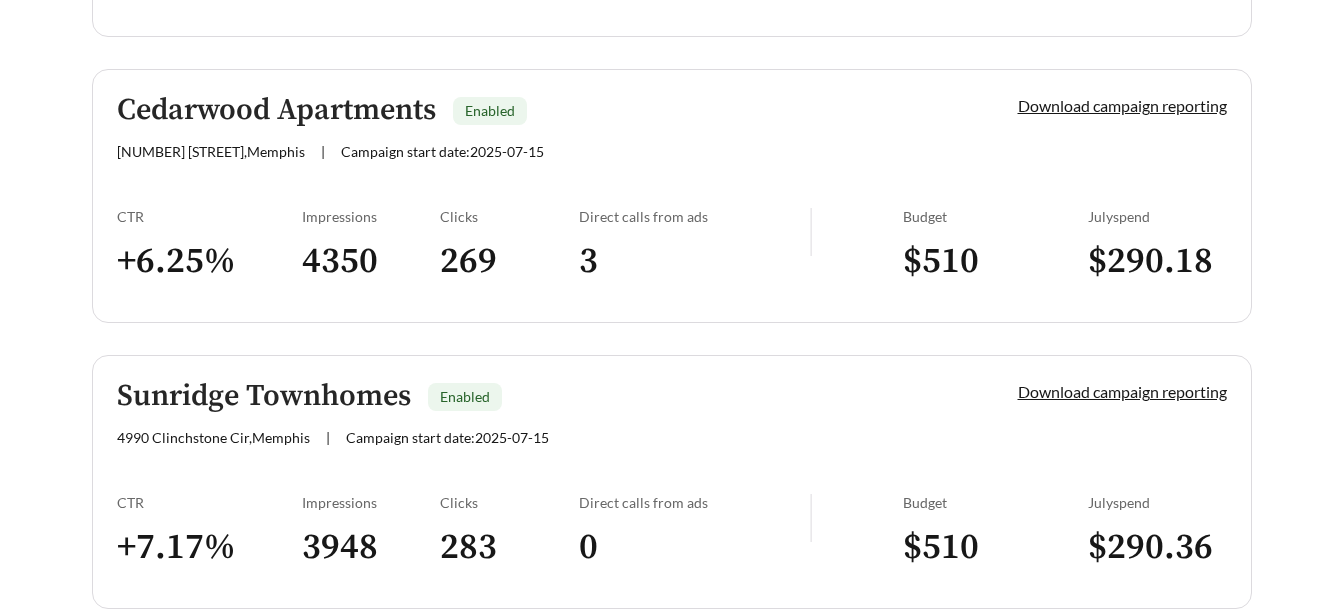 scroll, scrollTop: 500, scrollLeft: 0, axis: vertical 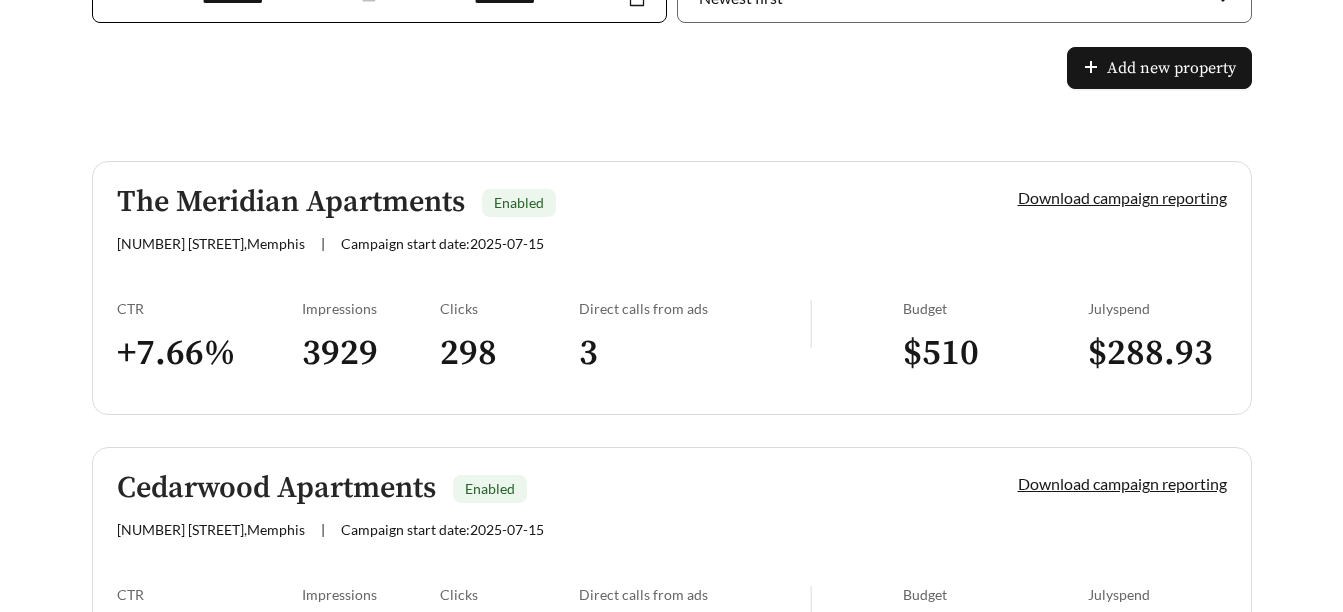 click on "+ 7.66 %" at bounding box center [209, 353] 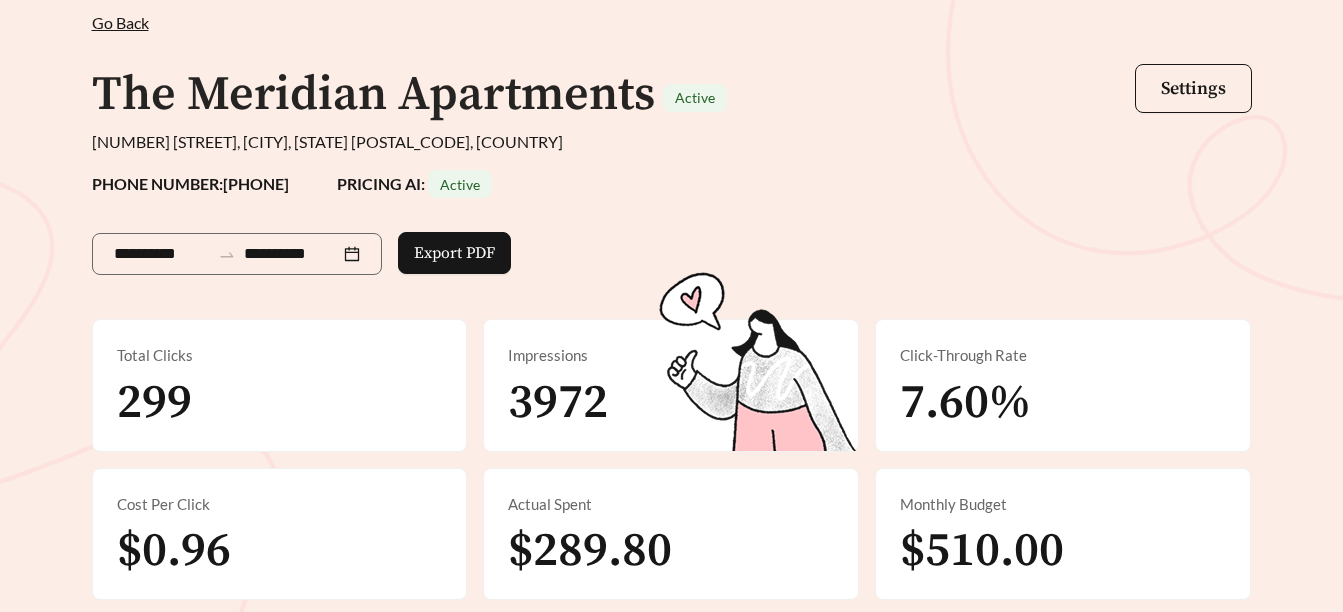 scroll, scrollTop: 100, scrollLeft: 0, axis: vertical 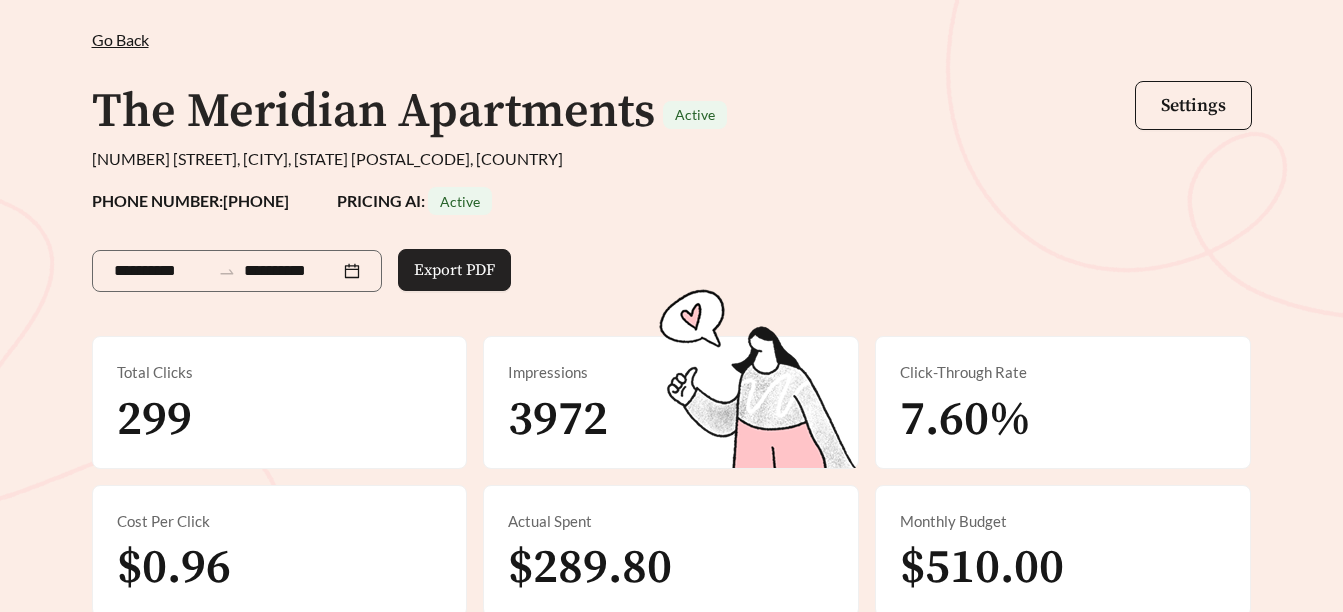 click on "Export PDF" at bounding box center [454, 270] 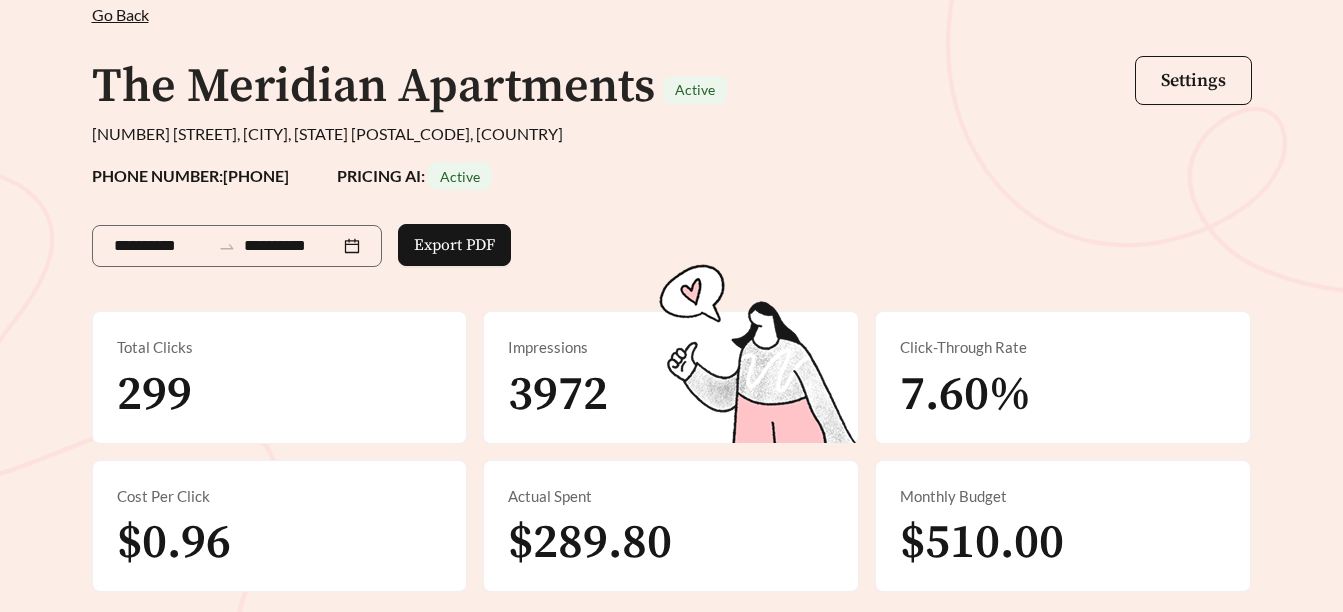 scroll, scrollTop: 100, scrollLeft: 0, axis: vertical 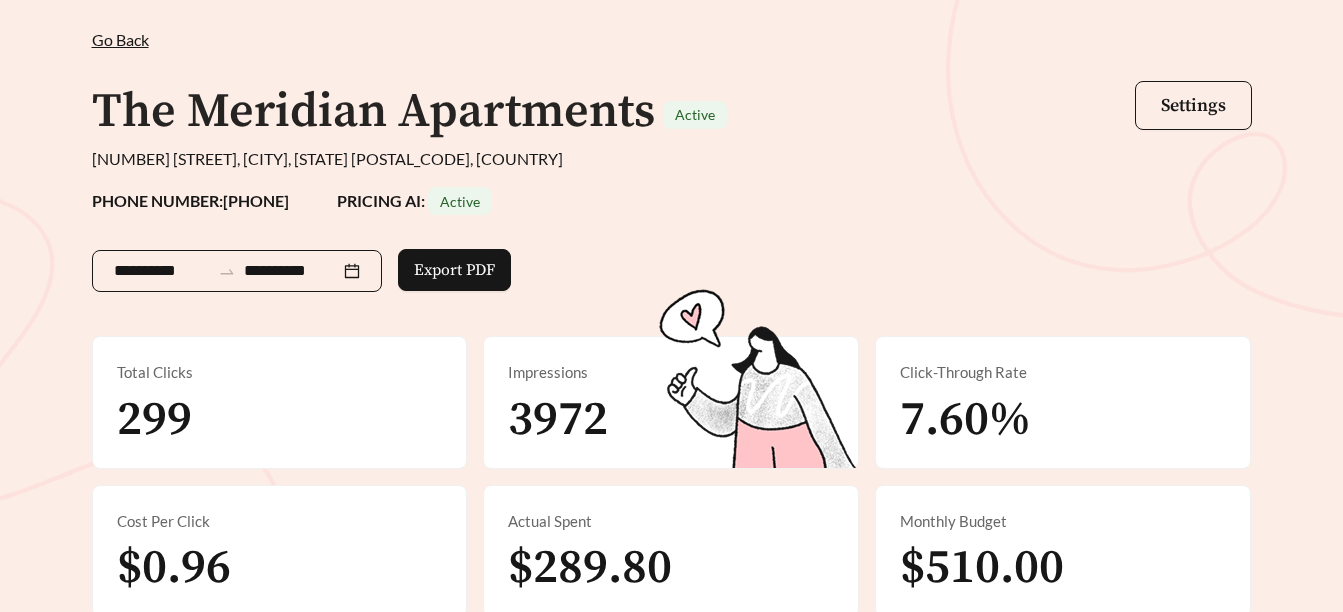 click on "**********" at bounding box center (237, 271) 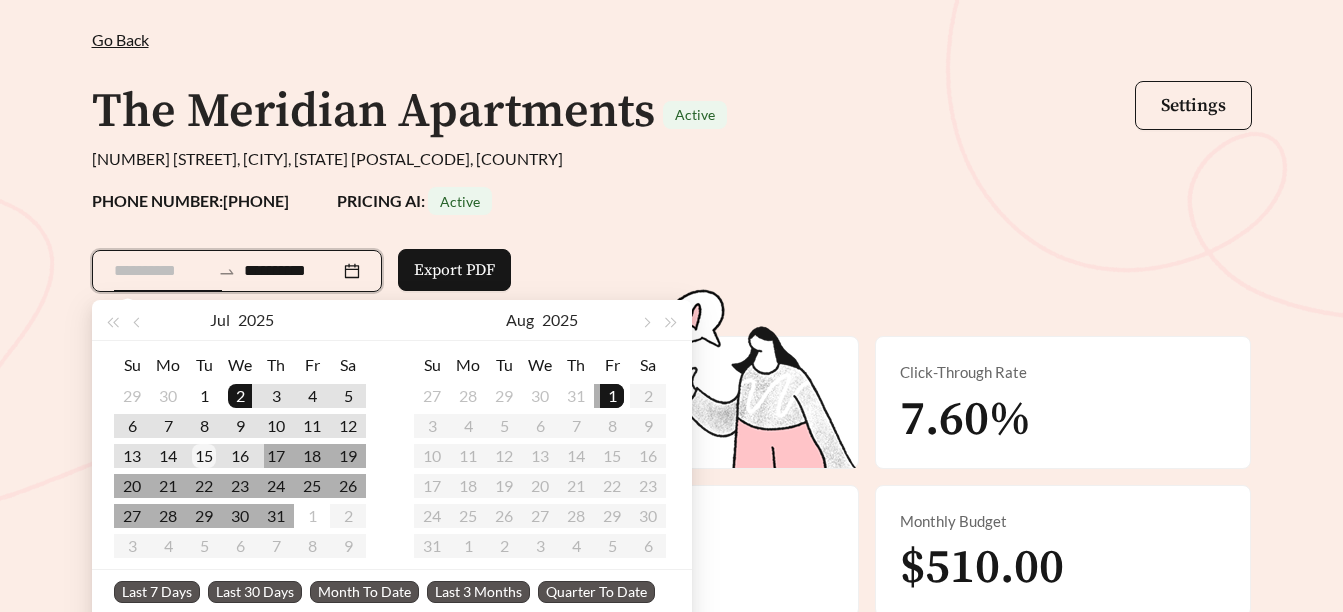 type on "**********" 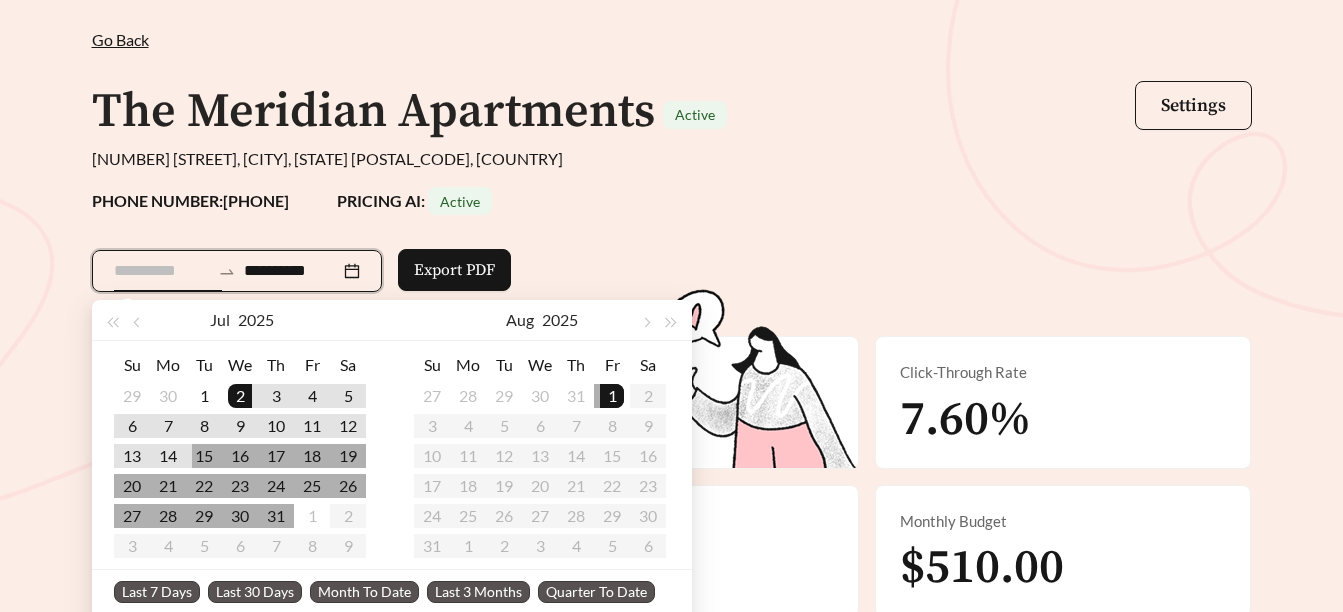 click on "15" at bounding box center (204, 456) 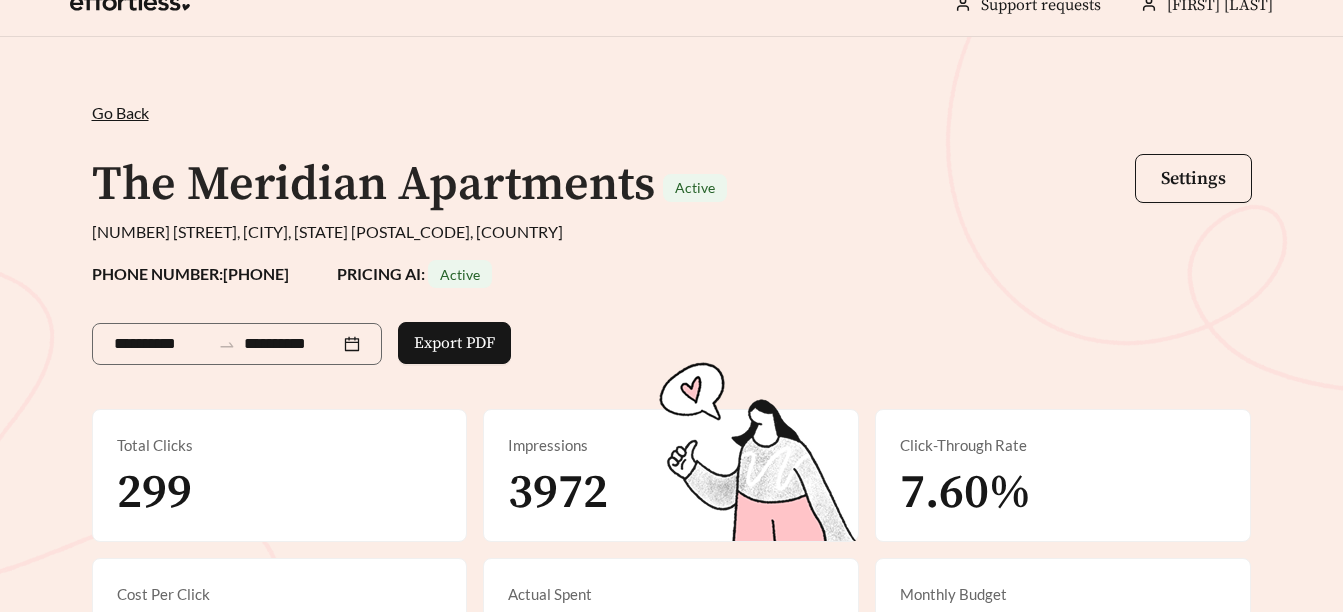 scroll, scrollTop: 0, scrollLeft: 0, axis: both 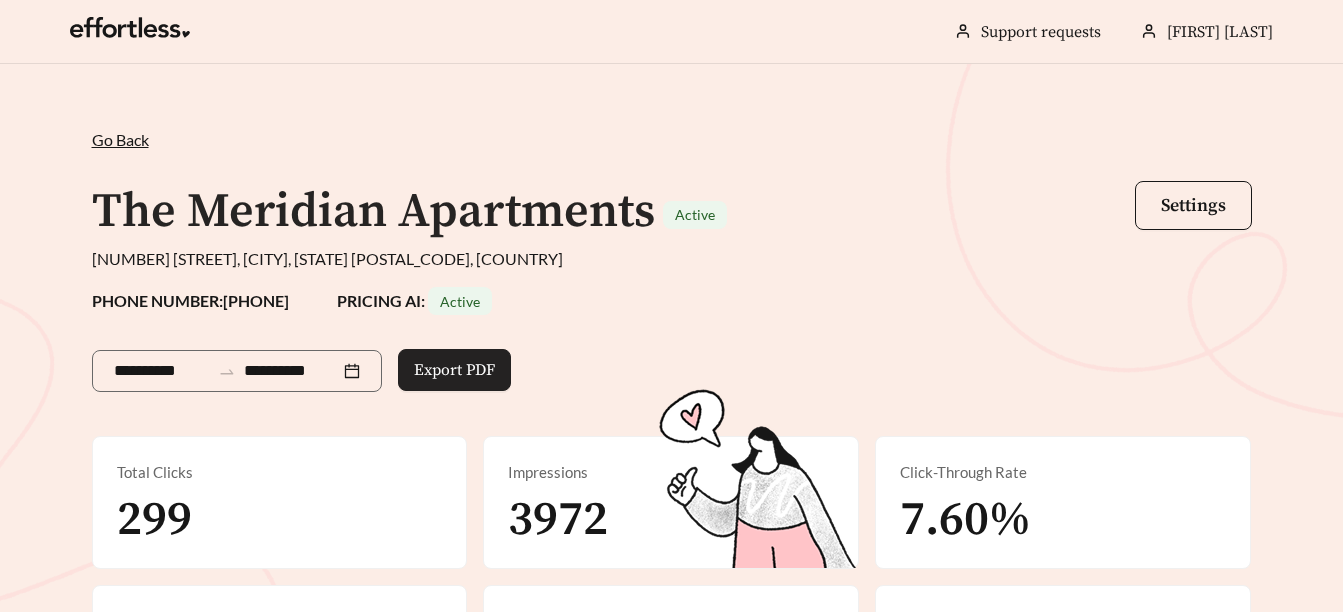 click on "Export PDF" at bounding box center [454, 370] 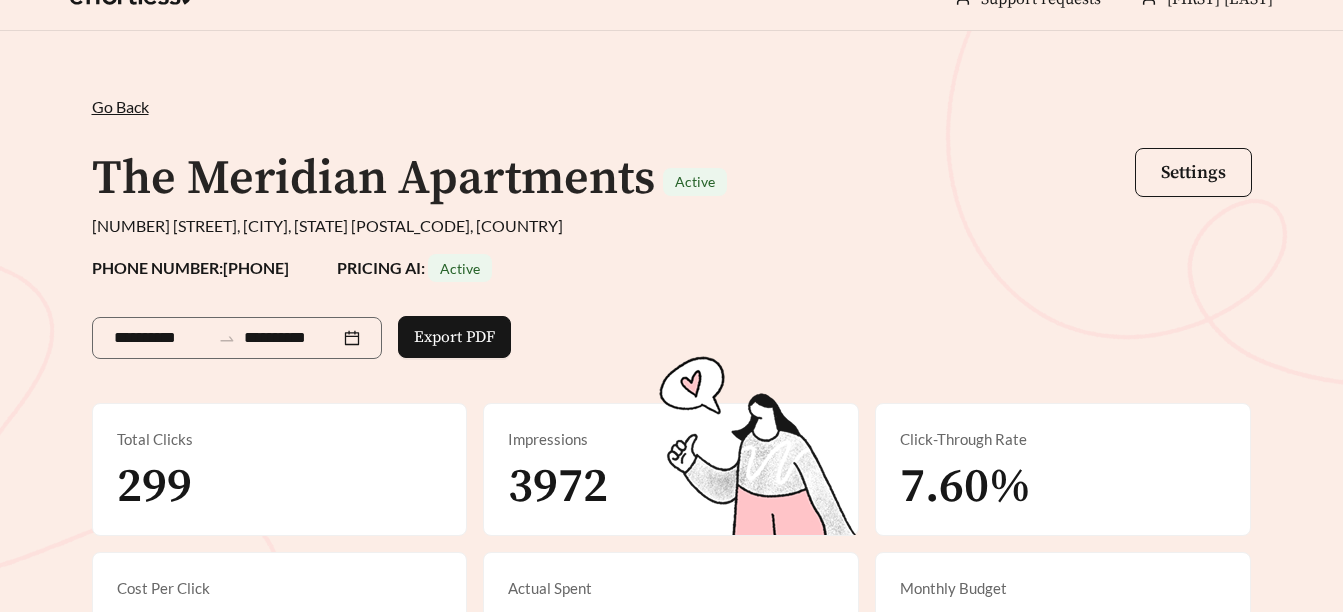 scroll, scrollTop: 0, scrollLeft: 0, axis: both 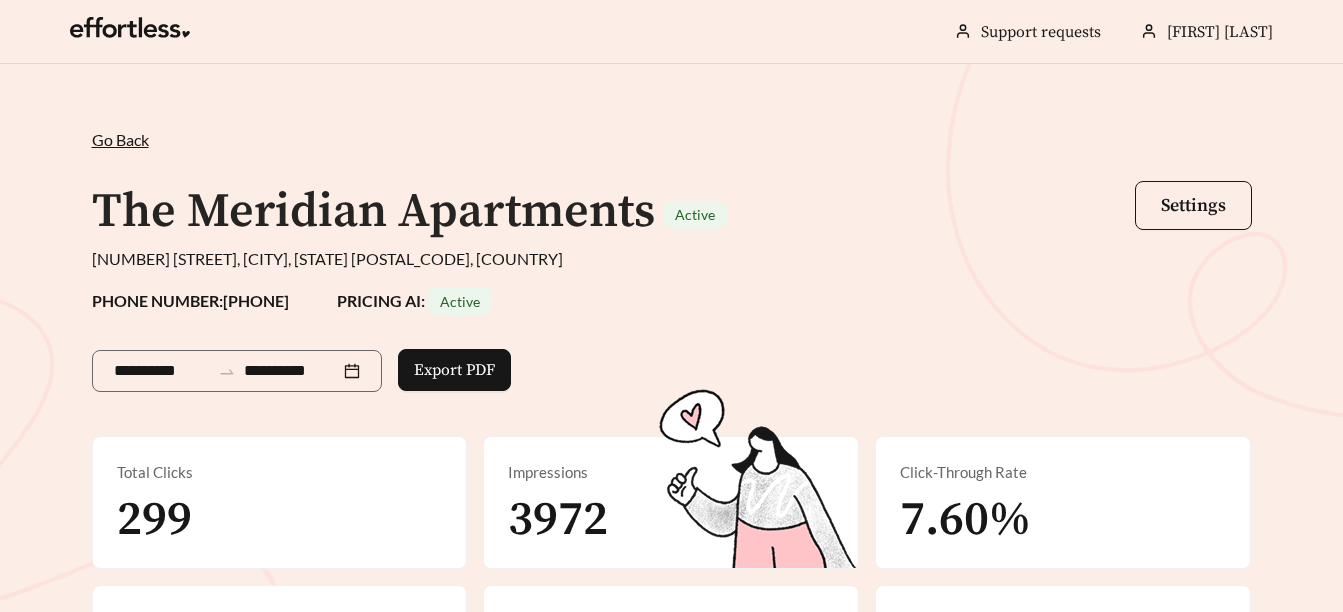 click on "Go Back" at bounding box center (120, 139) 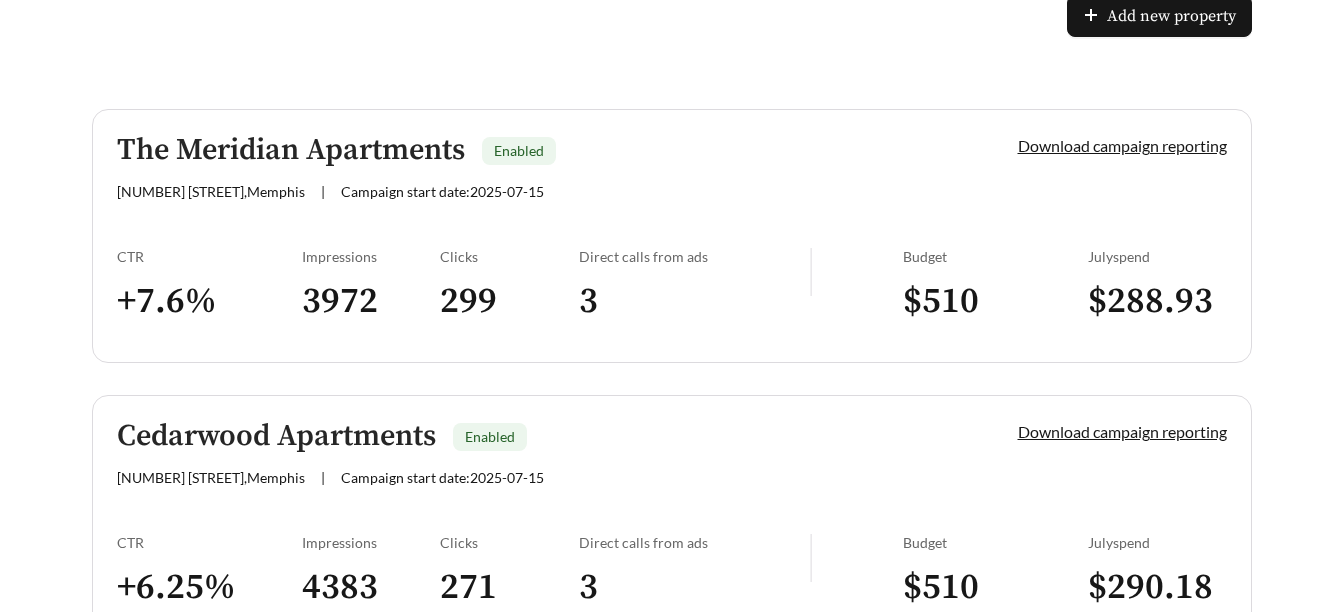 scroll, scrollTop: 500, scrollLeft: 0, axis: vertical 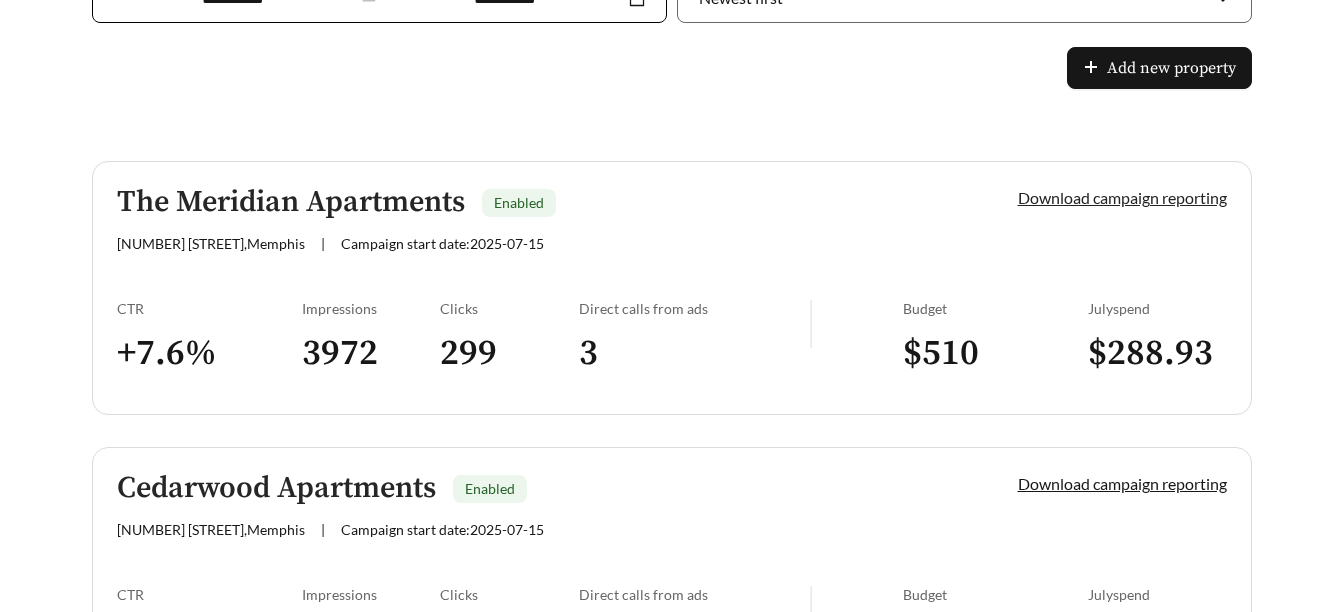 click on "Download campaign reporting" at bounding box center [1122, 197] 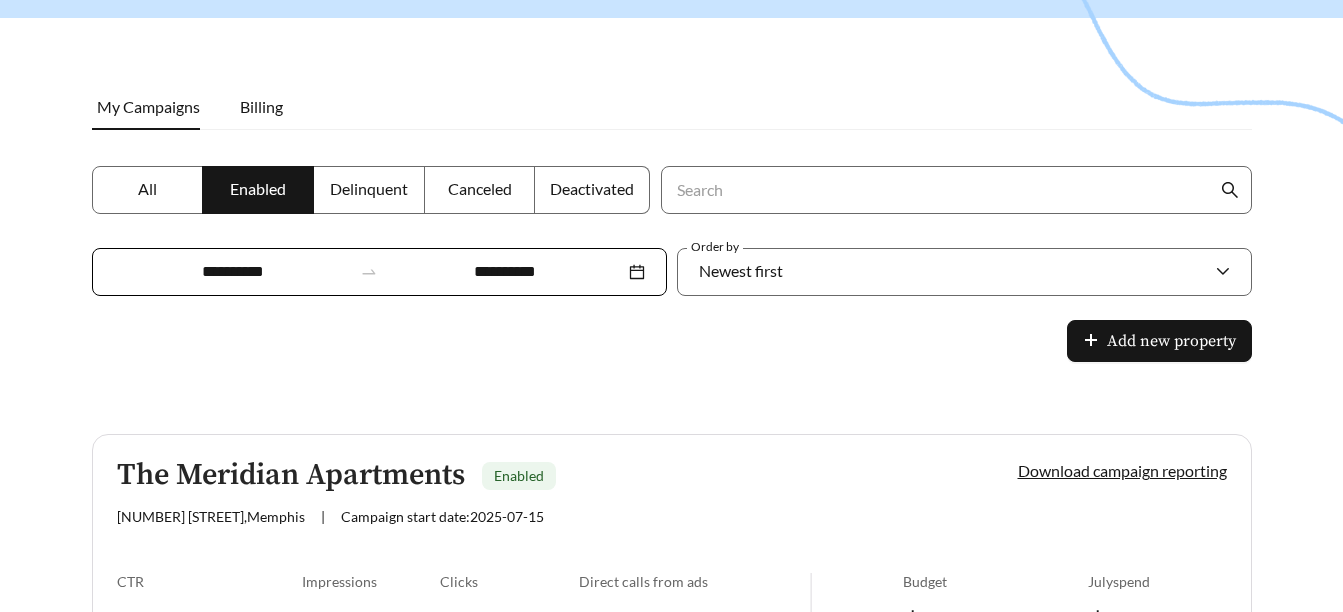 scroll, scrollTop: 200, scrollLeft: 0, axis: vertical 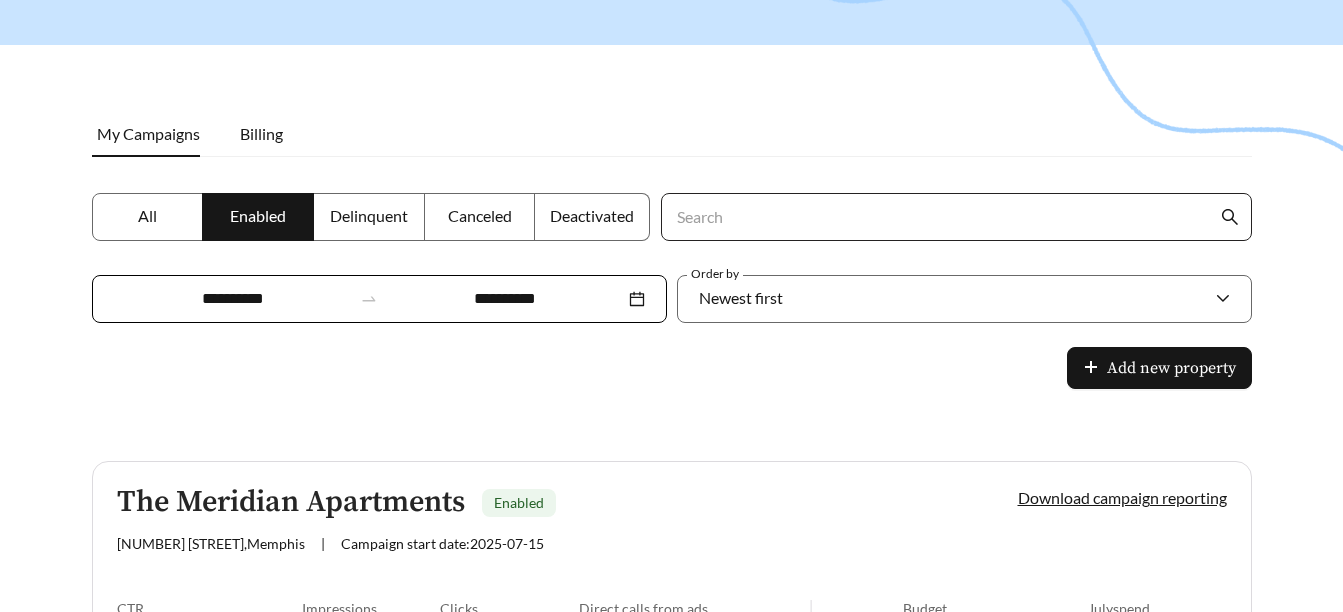 click on "Search" at bounding box center (945, 217) 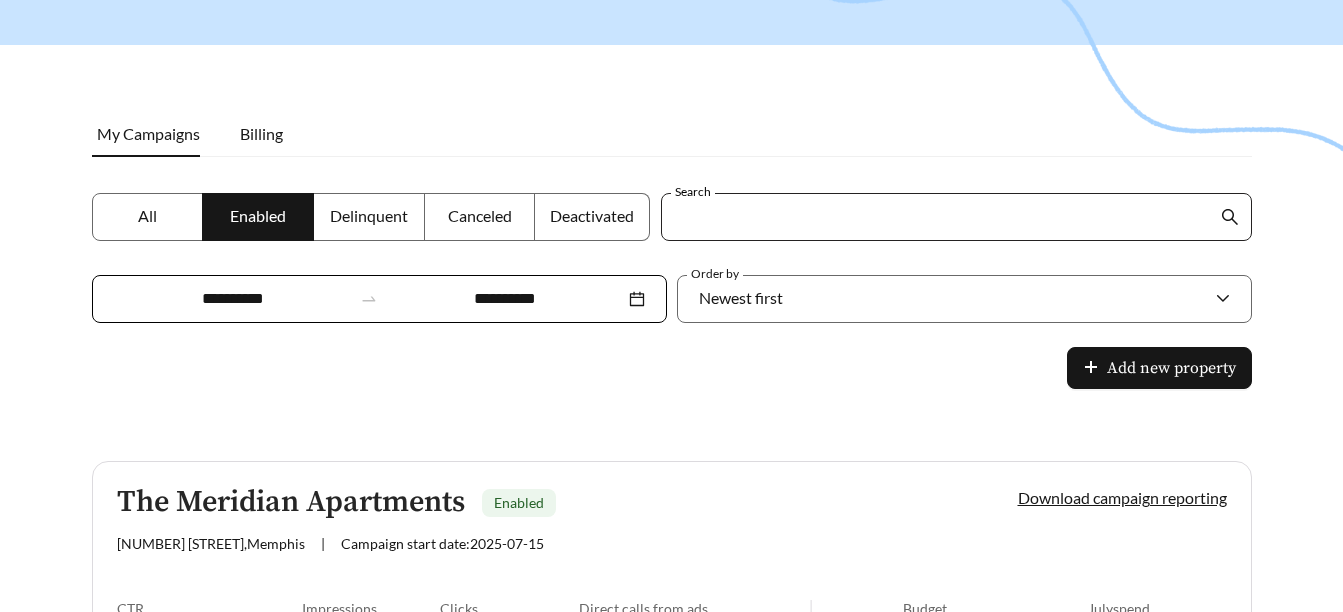 click on "Search" at bounding box center [945, 217] 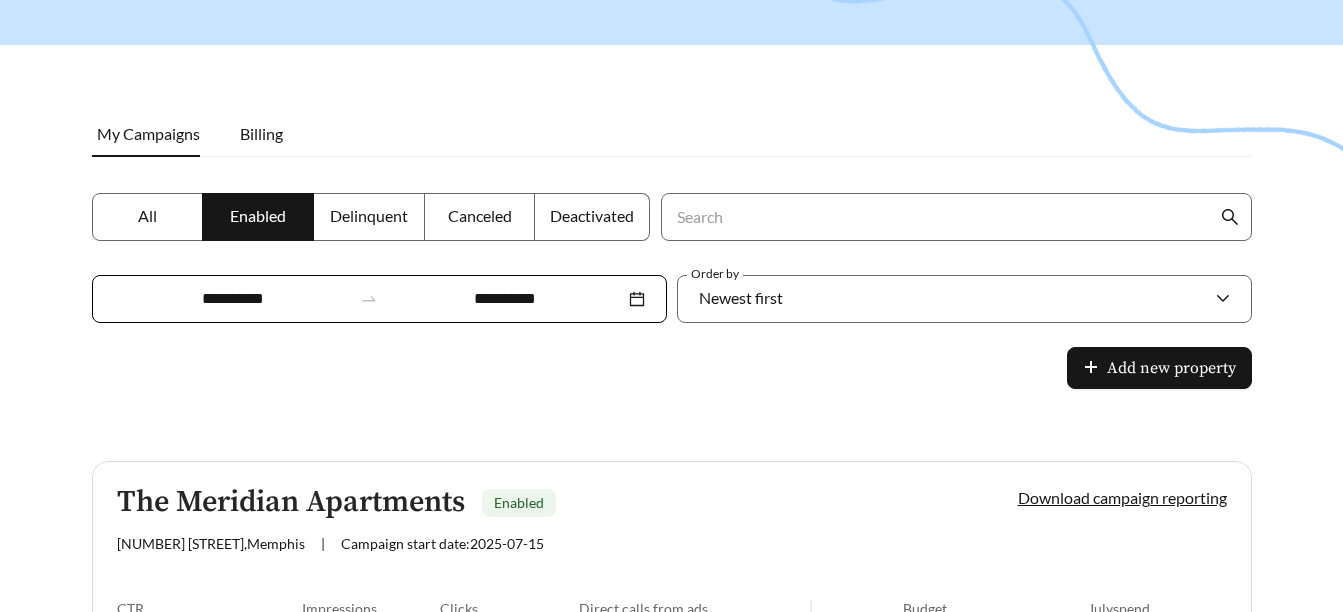 click at bounding box center [671, 170] 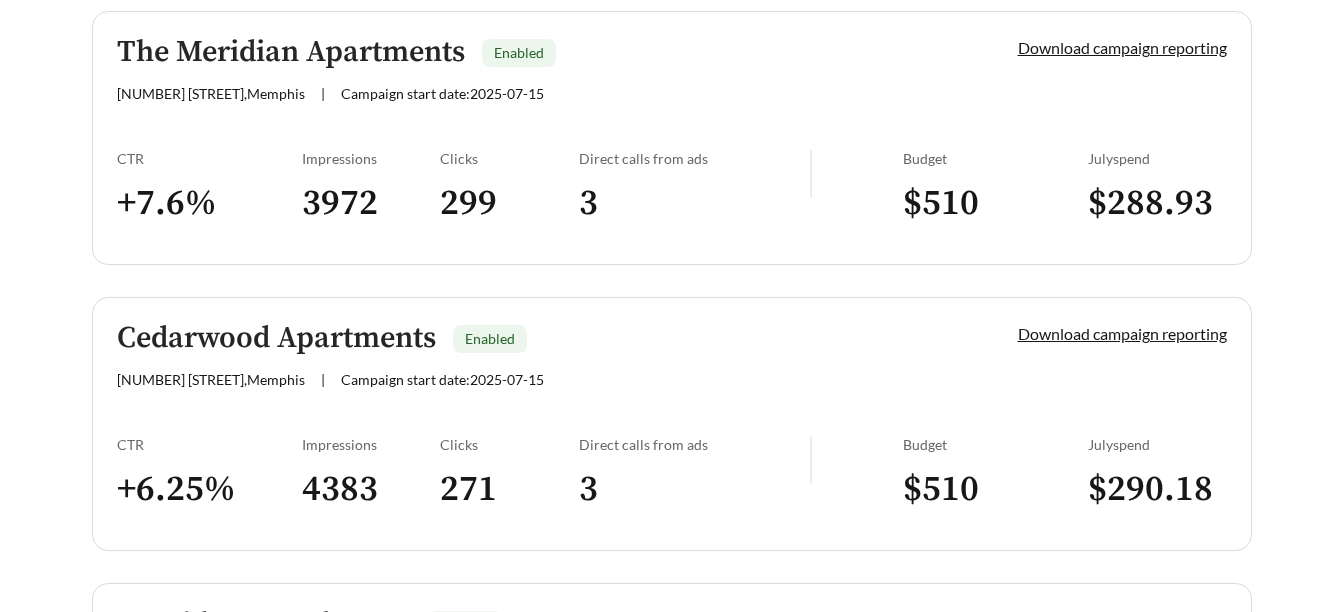 scroll, scrollTop: 665, scrollLeft: 0, axis: vertical 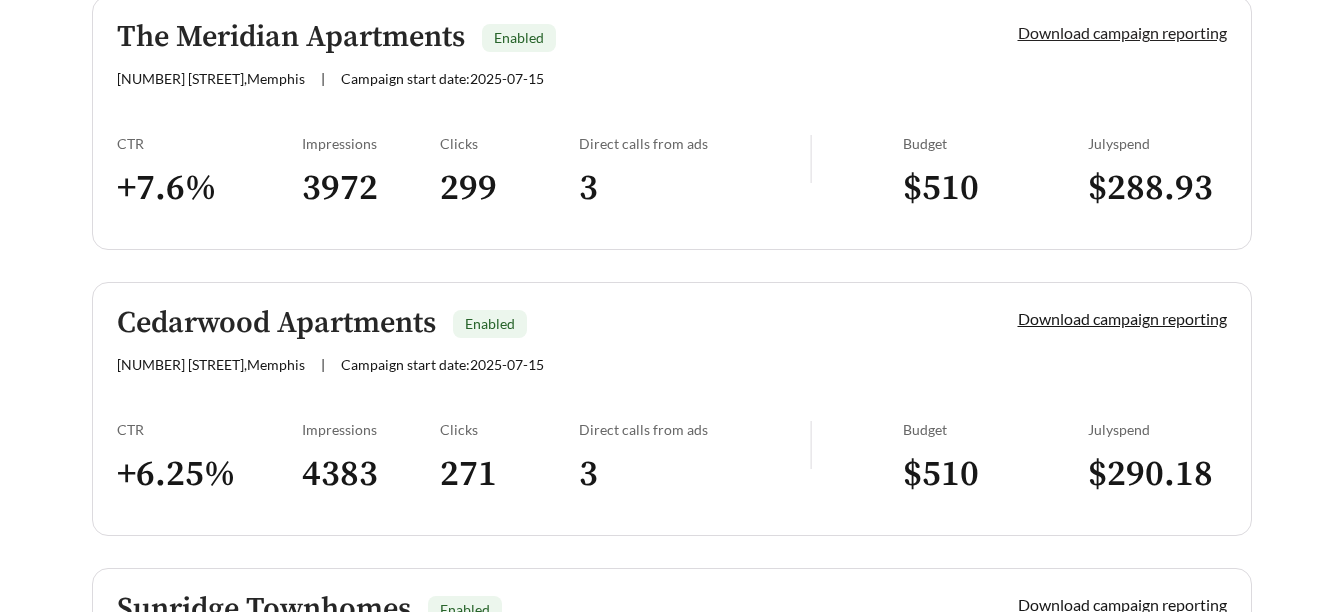 click on "Download campaign reporting" at bounding box center [1122, 32] 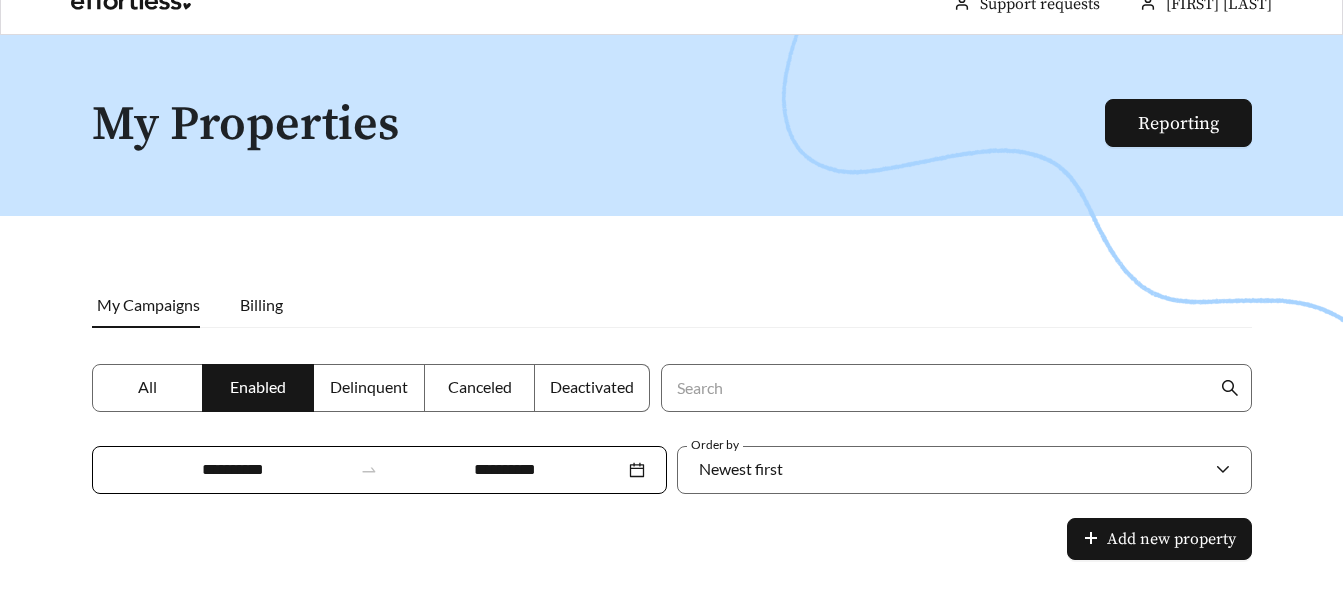 scroll, scrollTop: 0, scrollLeft: 0, axis: both 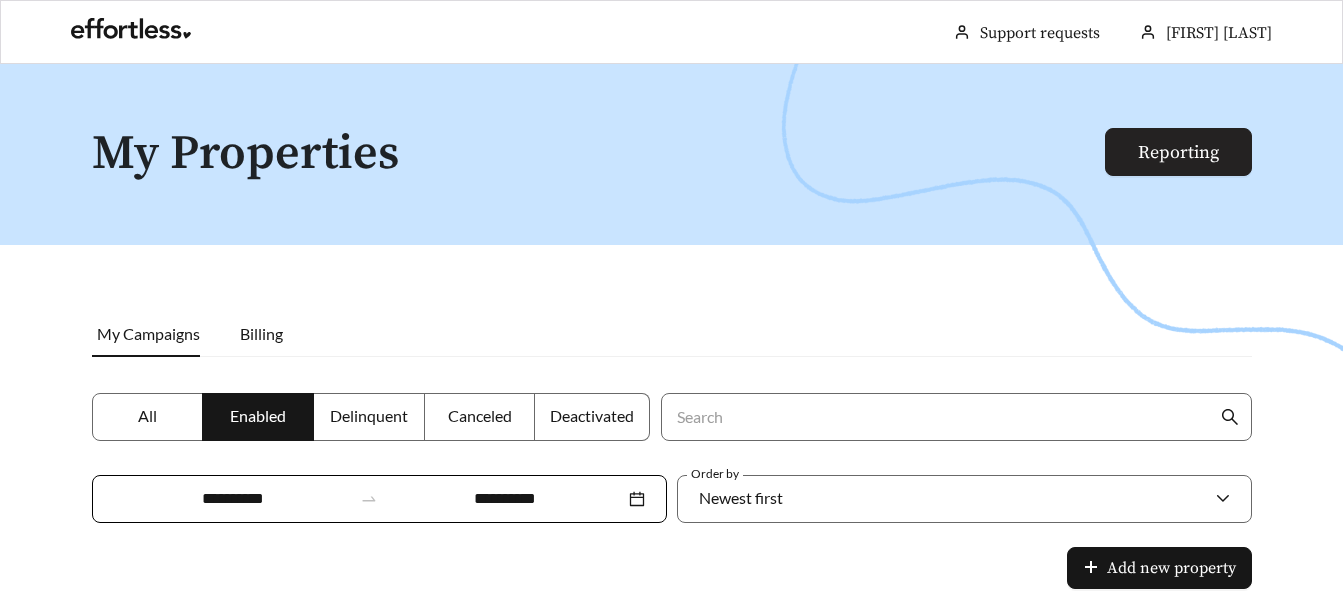 click on "Reporting" at bounding box center [1178, 152] 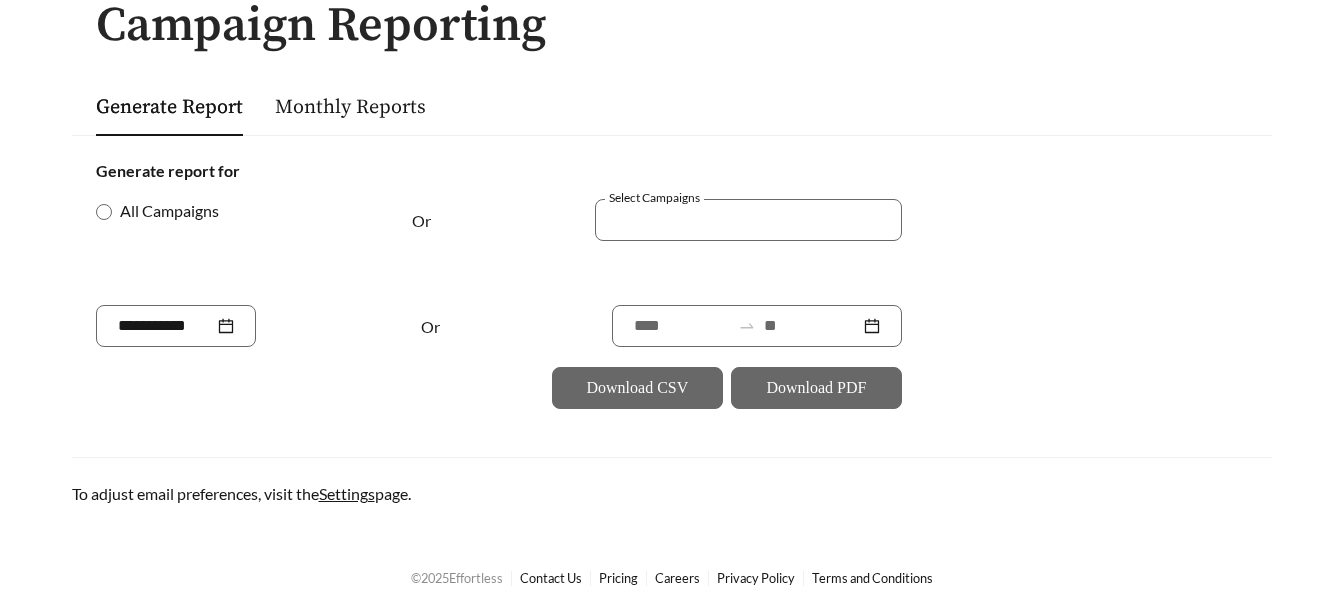 scroll, scrollTop: 150, scrollLeft: 0, axis: vertical 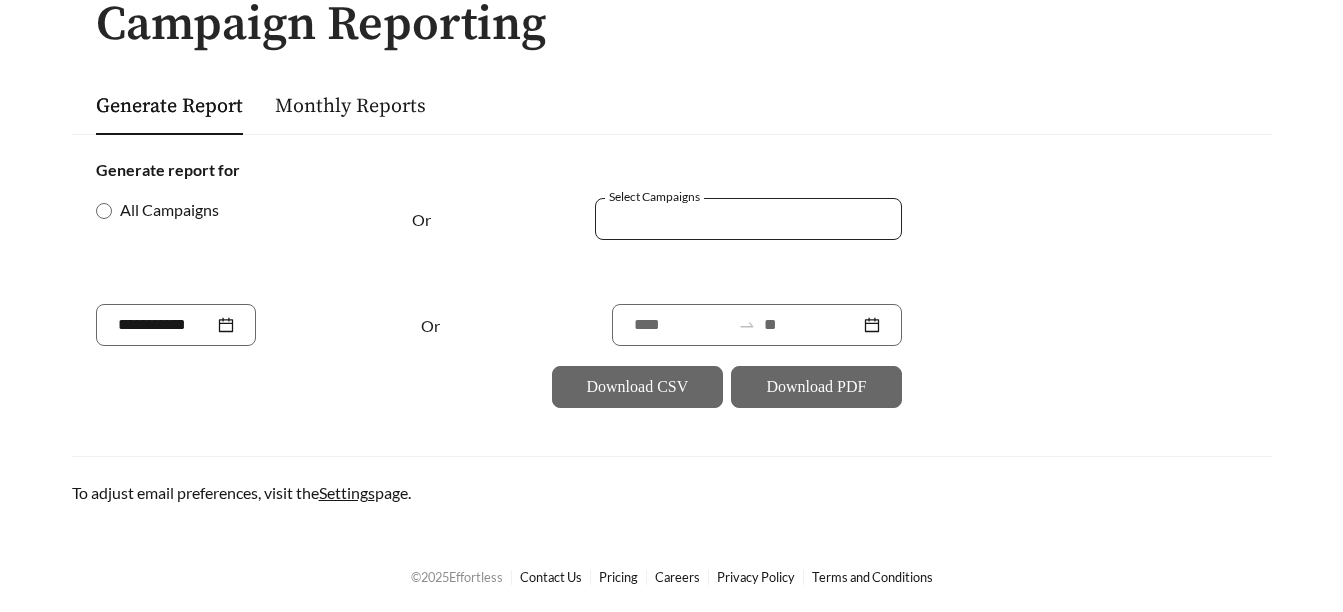 click at bounding box center [734, 218] 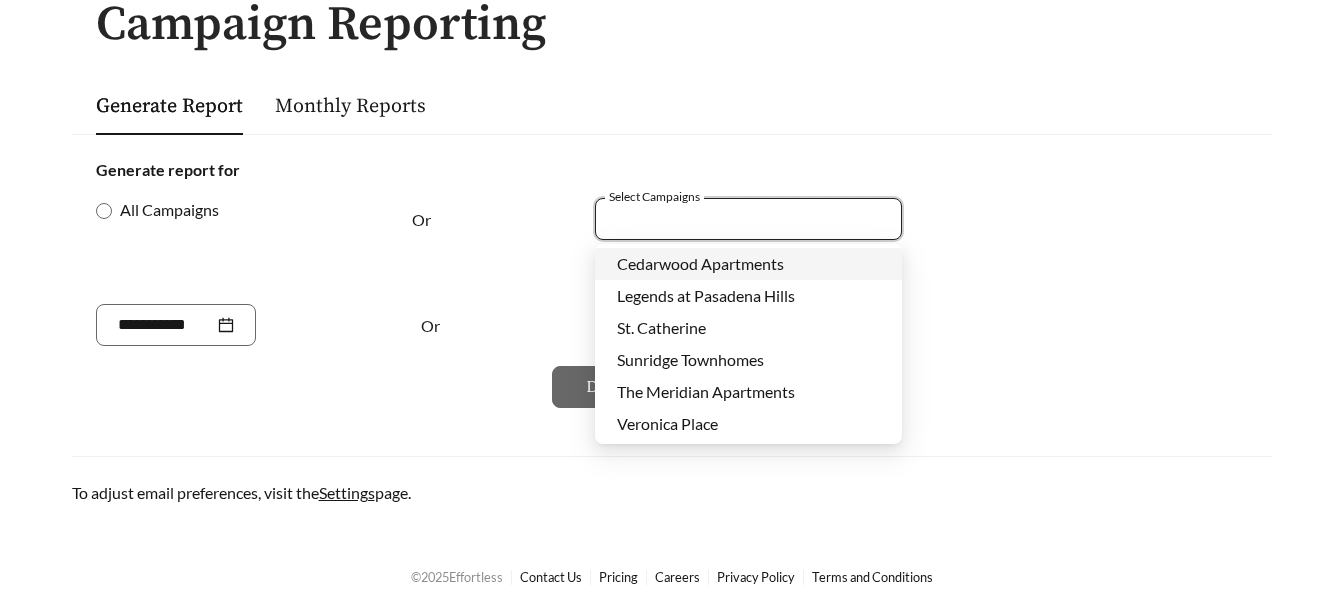 click on "Cedarwood Apartments" at bounding box center (700, 263) 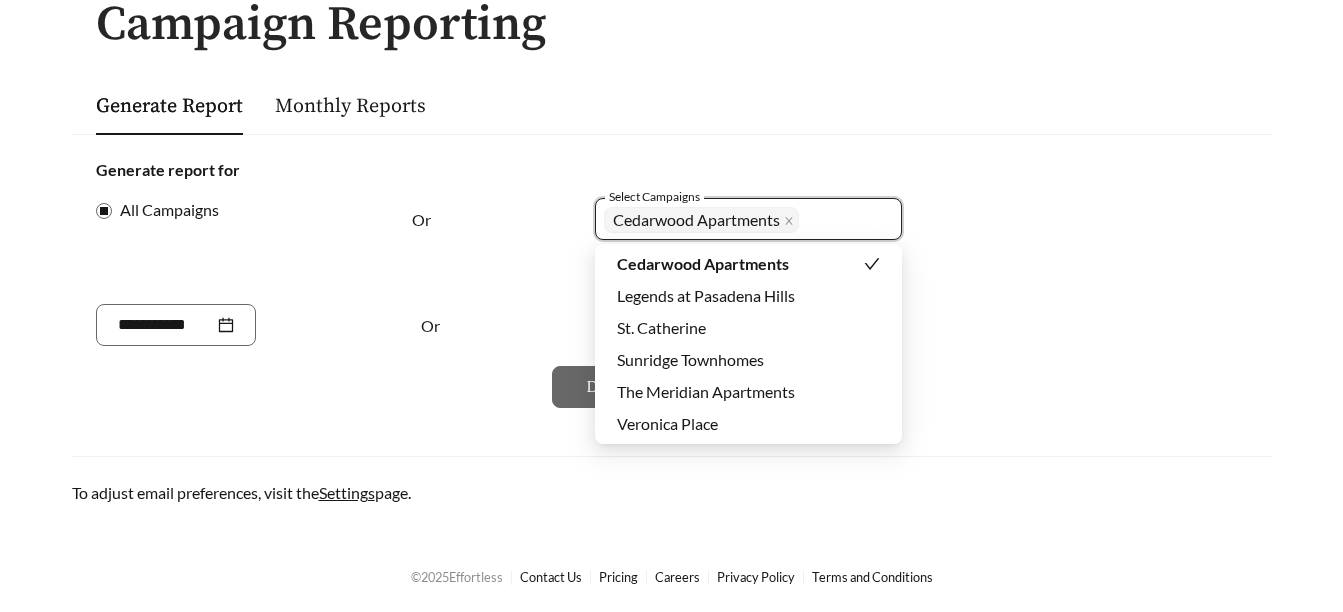 click on "Generate report for All Campaigns  Or  Select Campaigns Cedarwood Apartments + 0 ...    Or  Download CSV Download PDF" at bounding box center [672, 283] 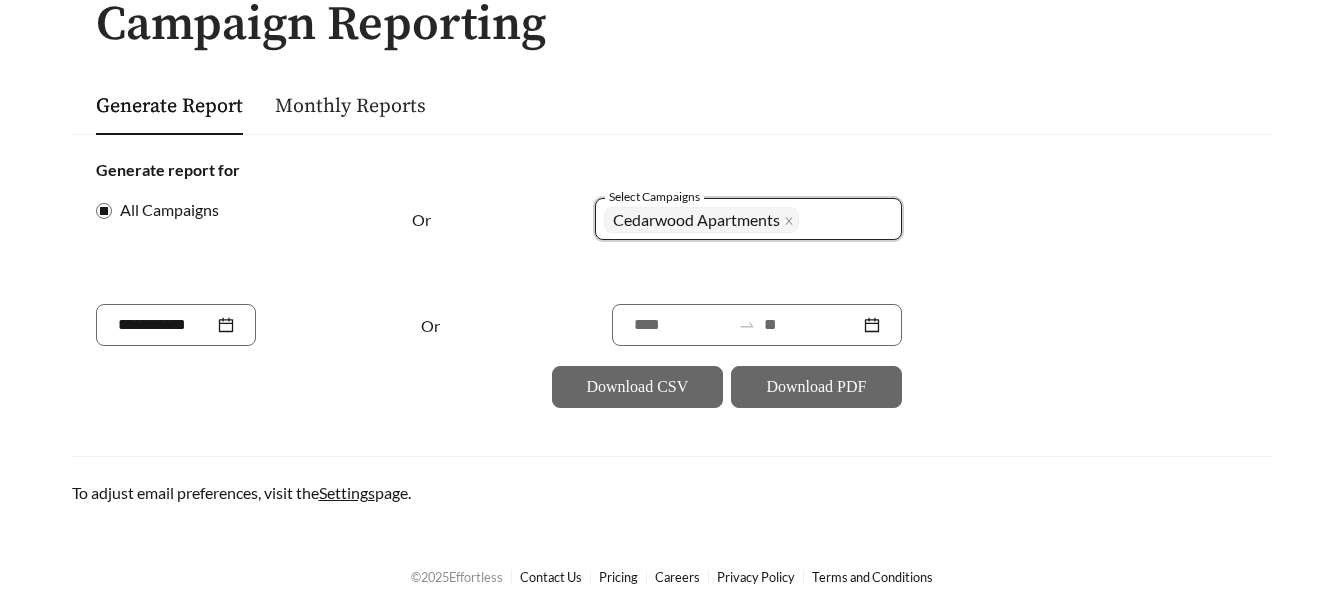 click on "Monthly Reports" at bounding box center [350, 106] 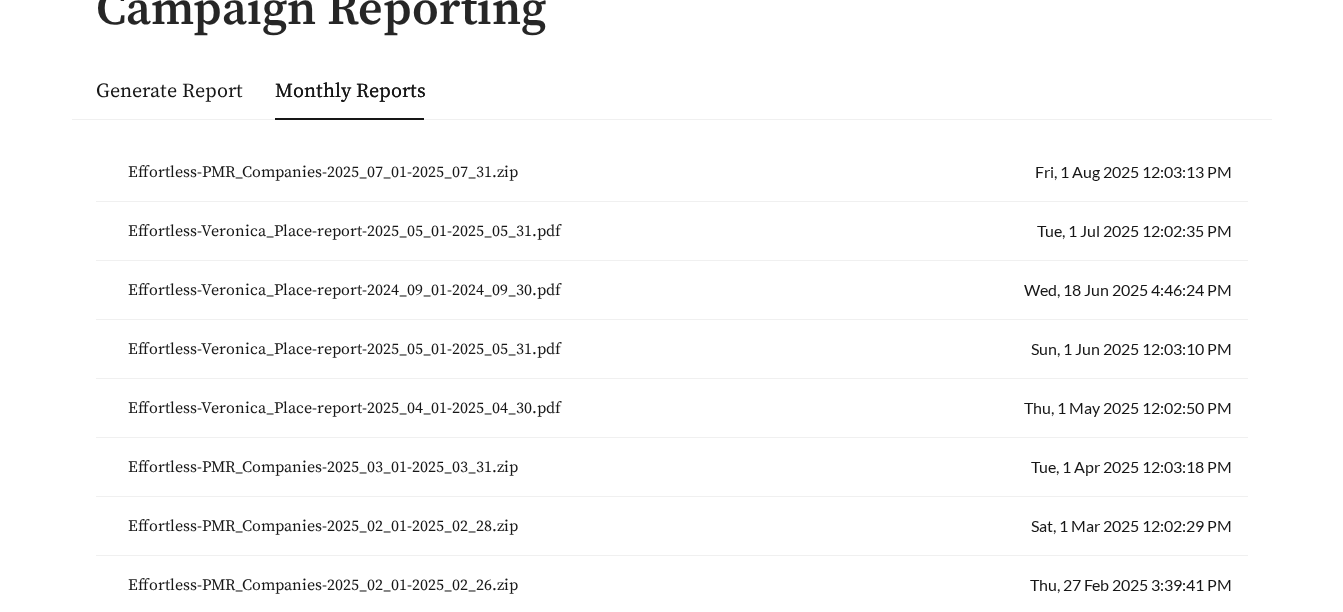 scroll, scrollTop: 200, scrollLeft: 0, axis: vertical 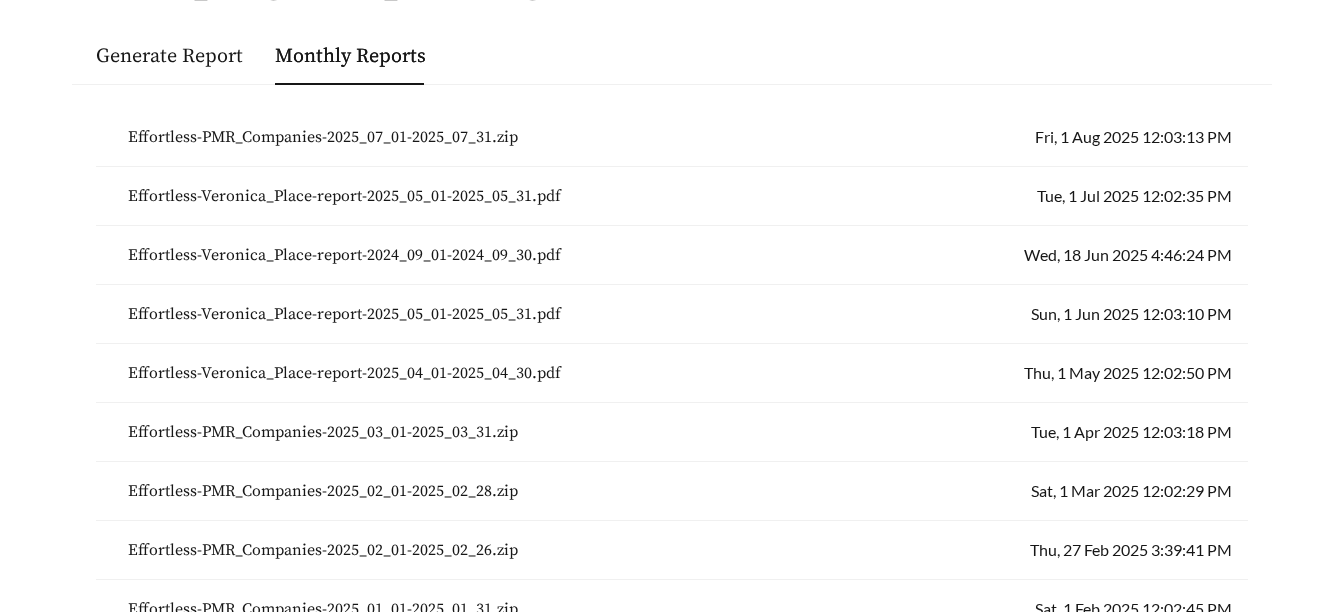 click on "Effortless-PMR_Companies-2025_07_01-2025_07_31.zip" at bounding box center (323, 137) 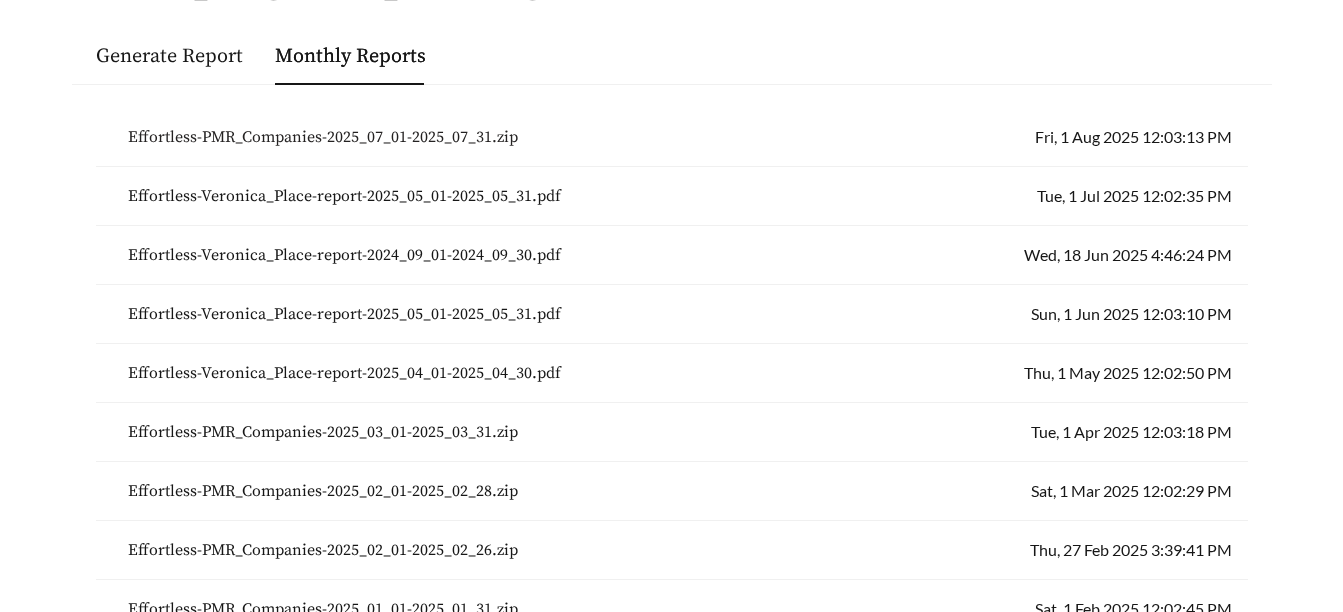scroll, scrollTop: 0, scrollLeft: 0, axis: both 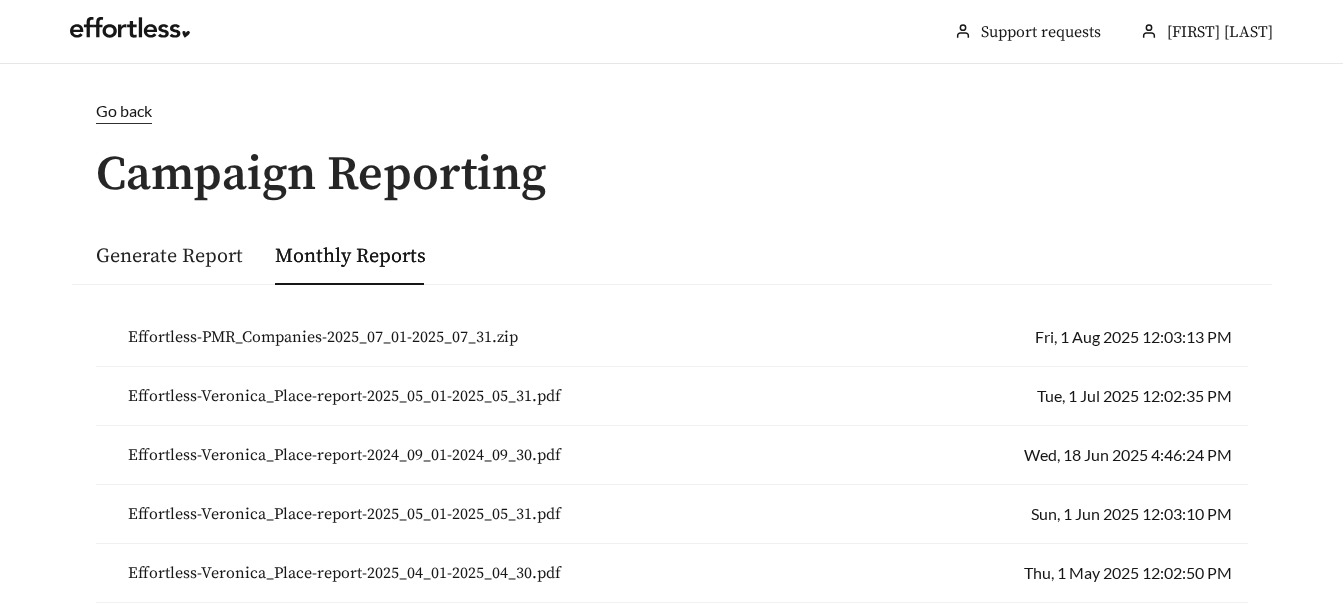 click on "Generate Report" at bounding box center [169, 256] 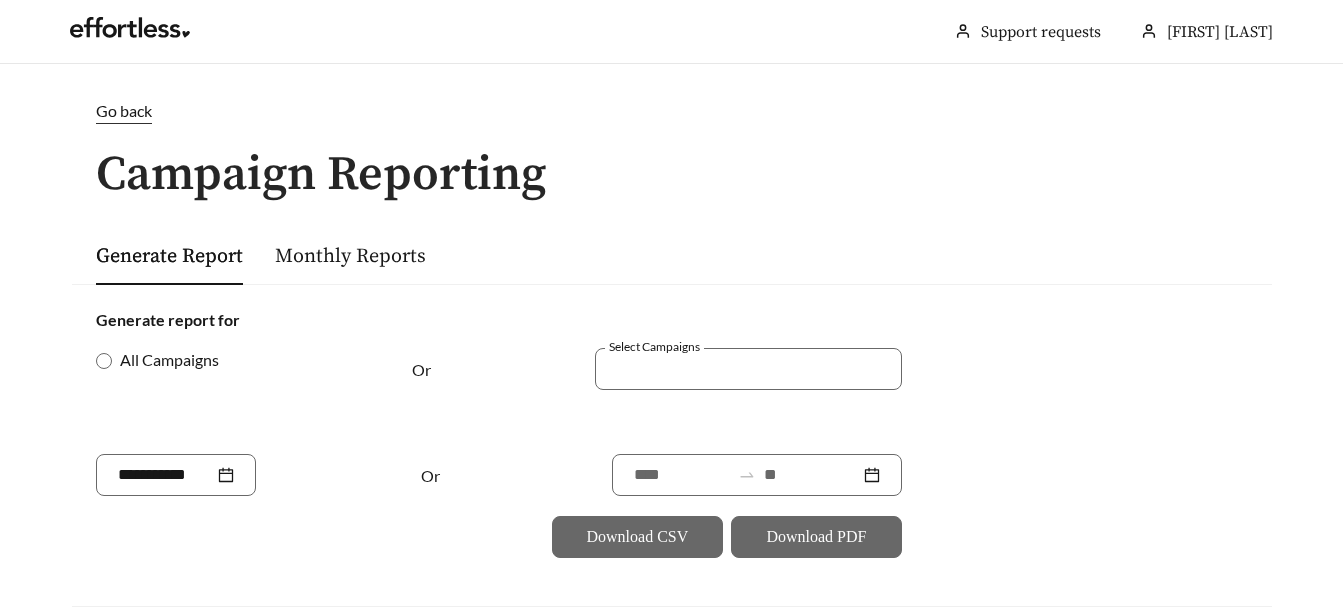 scroll, scrollTop: 100, scrollLeft: 0, axis: vertical 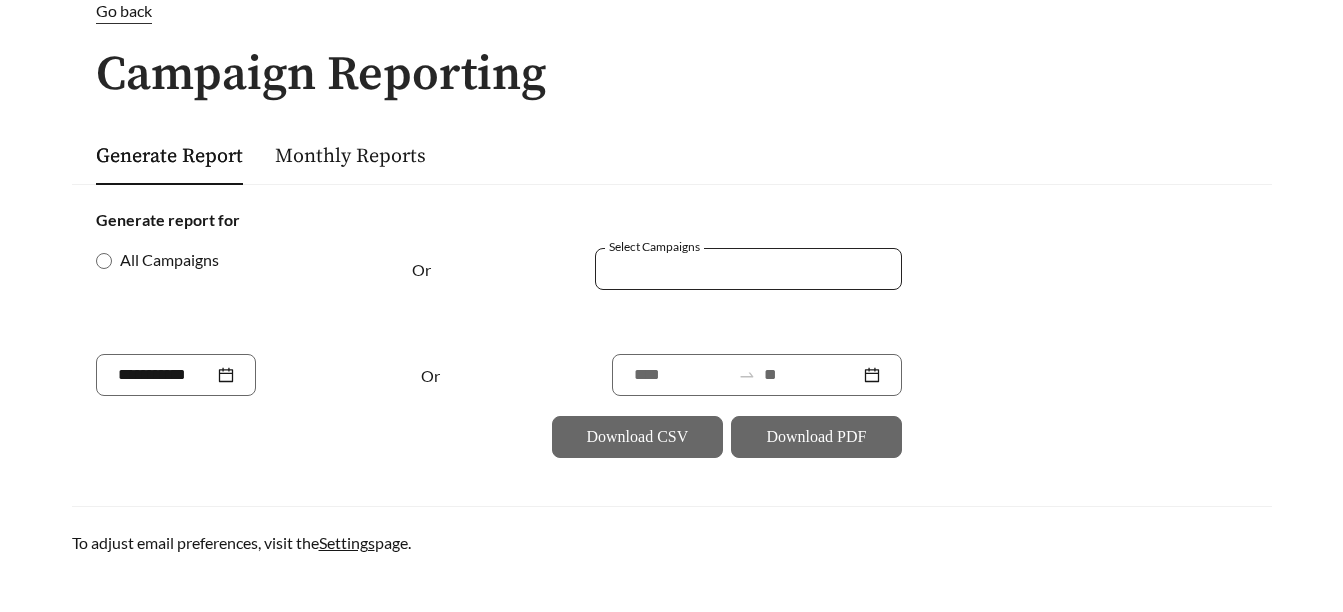 click at bounding box center (734, 268) 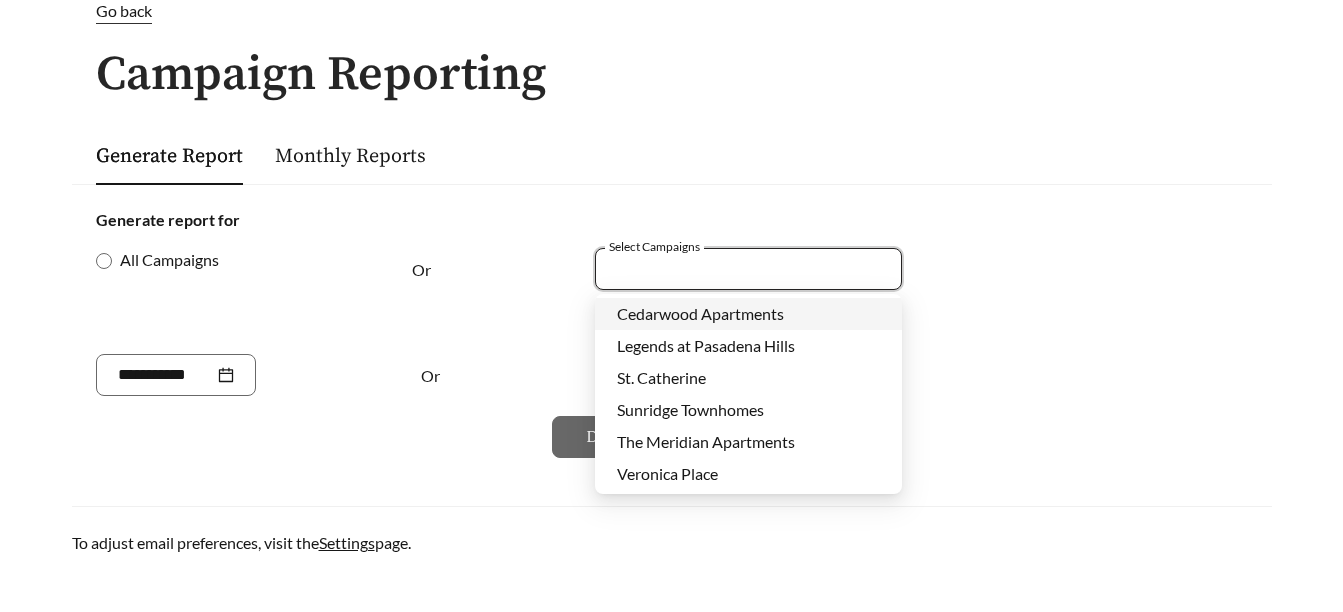 click on "Cedarwood Apartments" at bounding box center [700, 313] 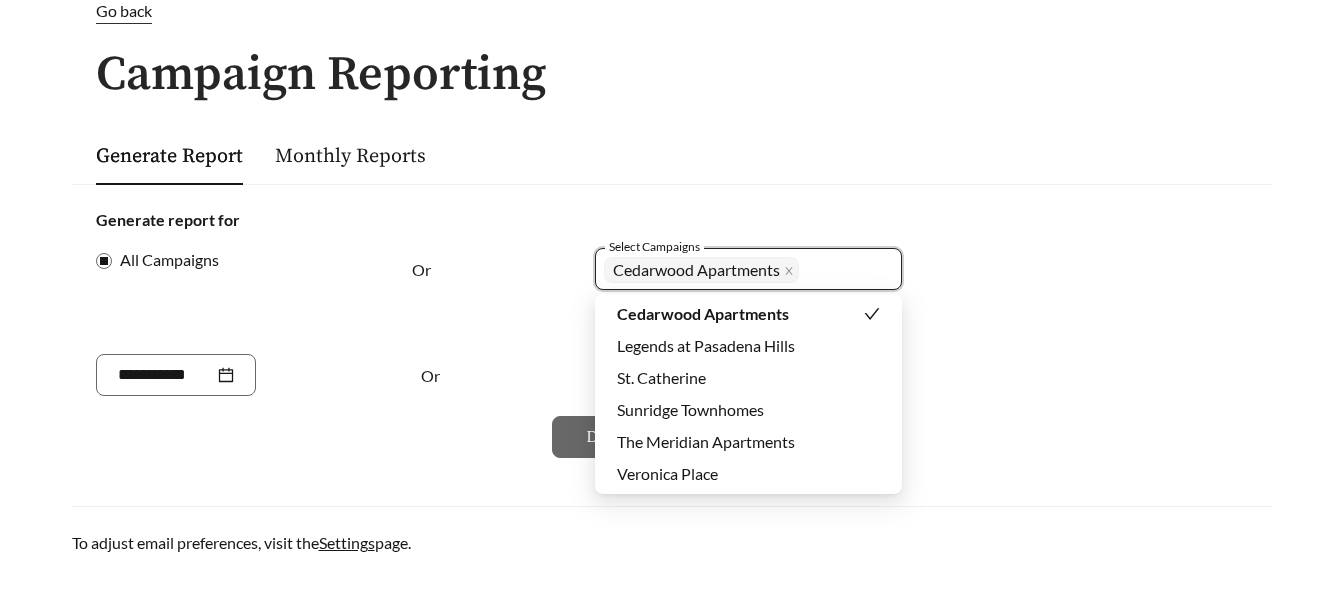 click on "Generate report for All Campaigns  Or  Select Campaigns Cedarwood Apartments + 0 ...    Or  Download CSV Download PDF" at bounding box center [672, 333] 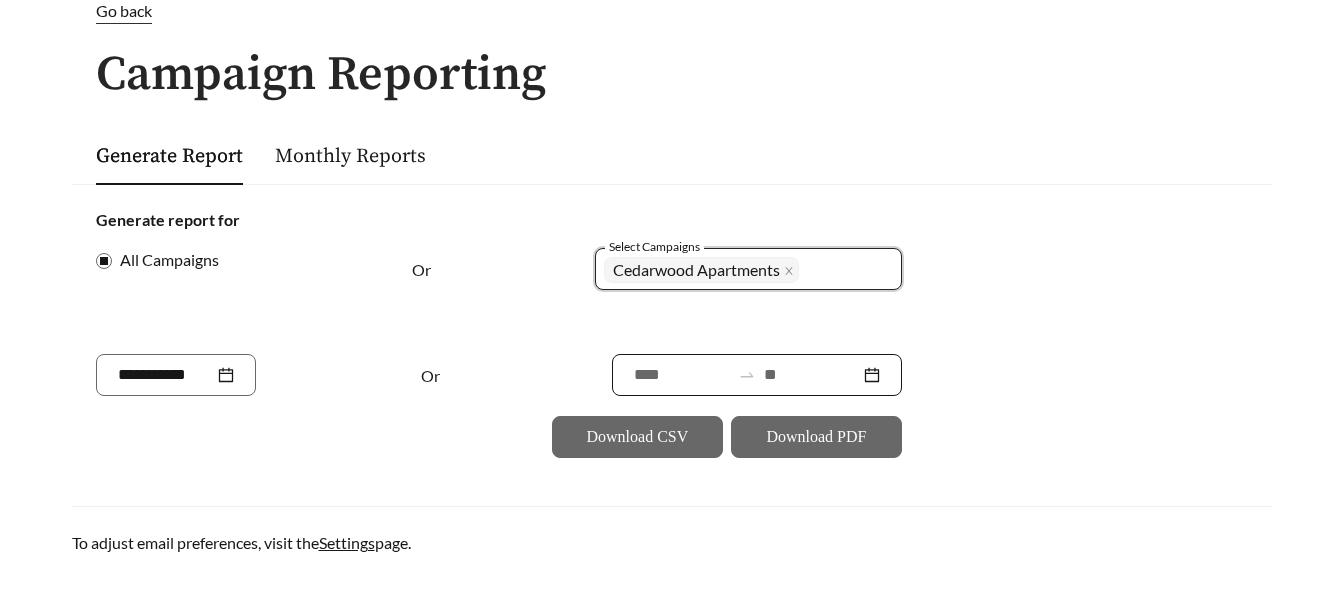 click at bounding box center (757, 375) 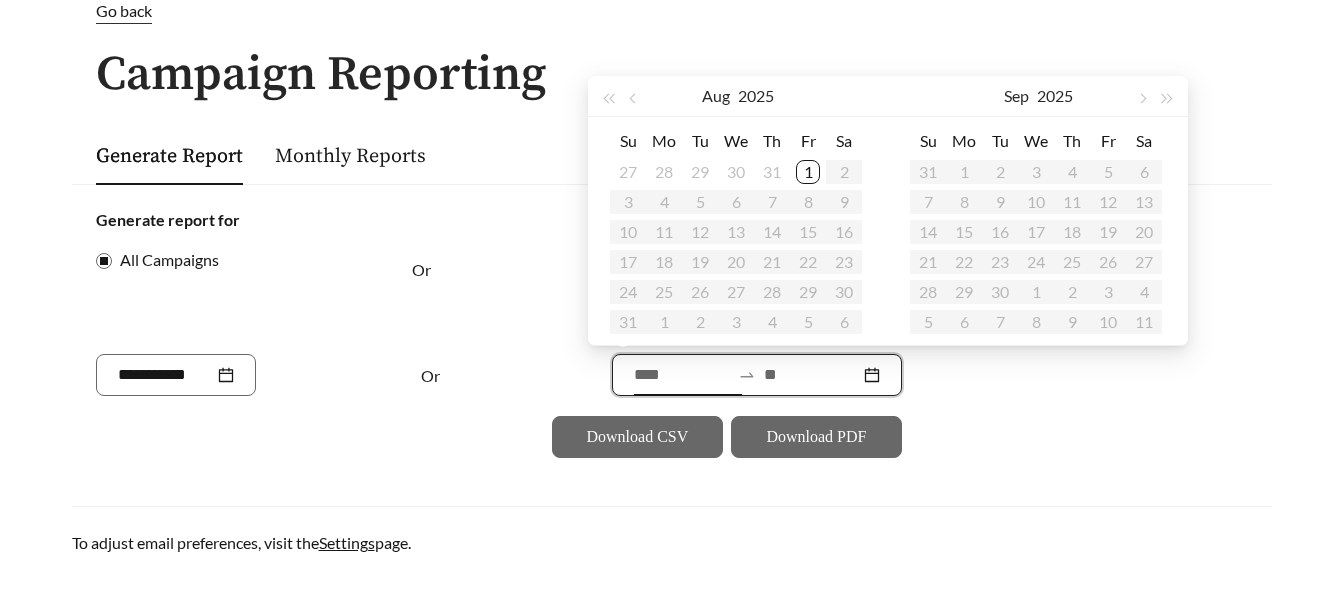 click on "Generate report for All Campaigns  Or  Select Campaigns 2003 Cedarwood Apartments + 0 ...    Or  Download CSV Download PDF" at bounding box center [672, 333] 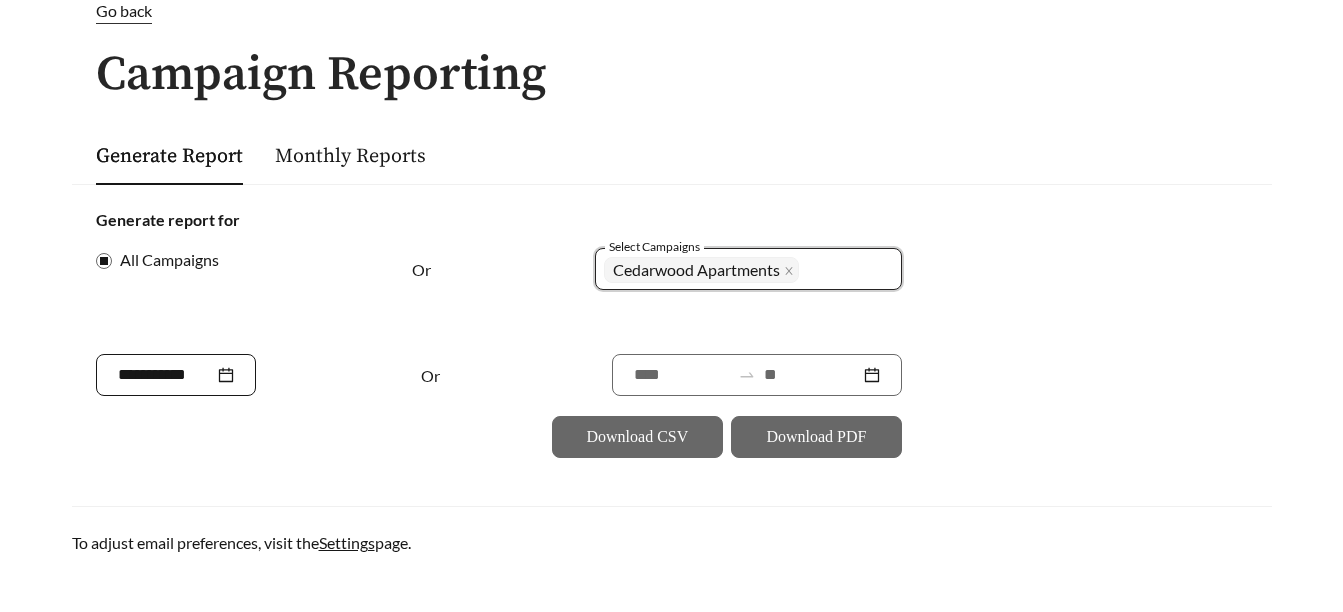 click at bounding box center (176, 375) 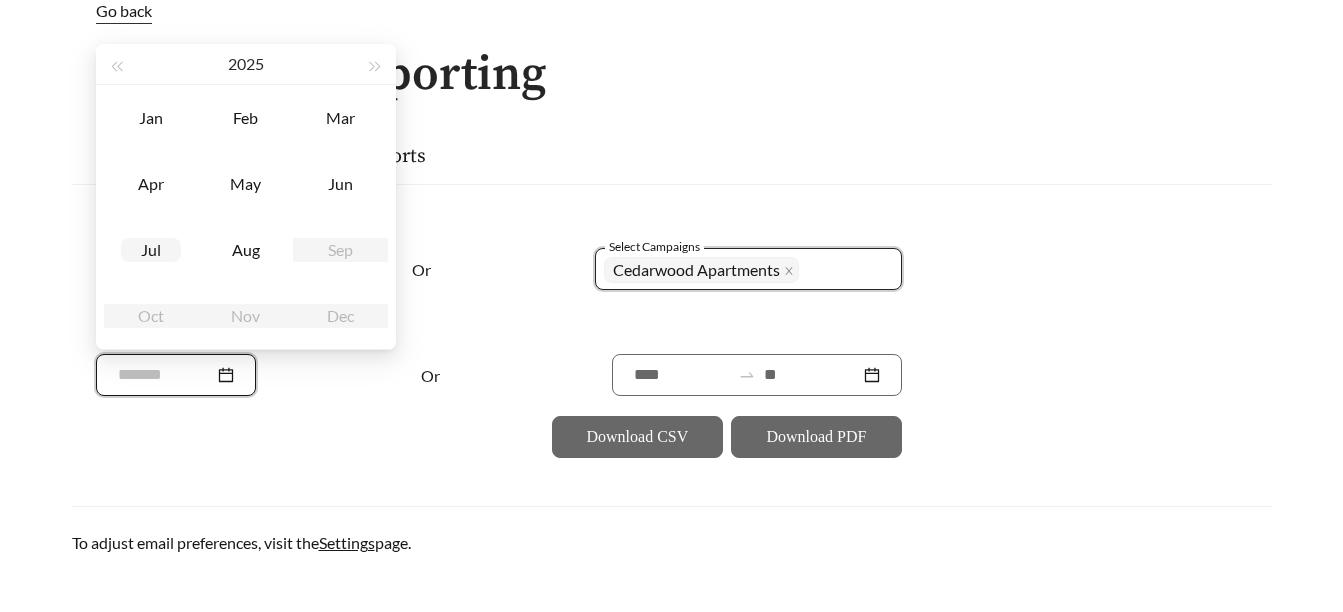 click on "Jul" at bounding box center (151, 250) 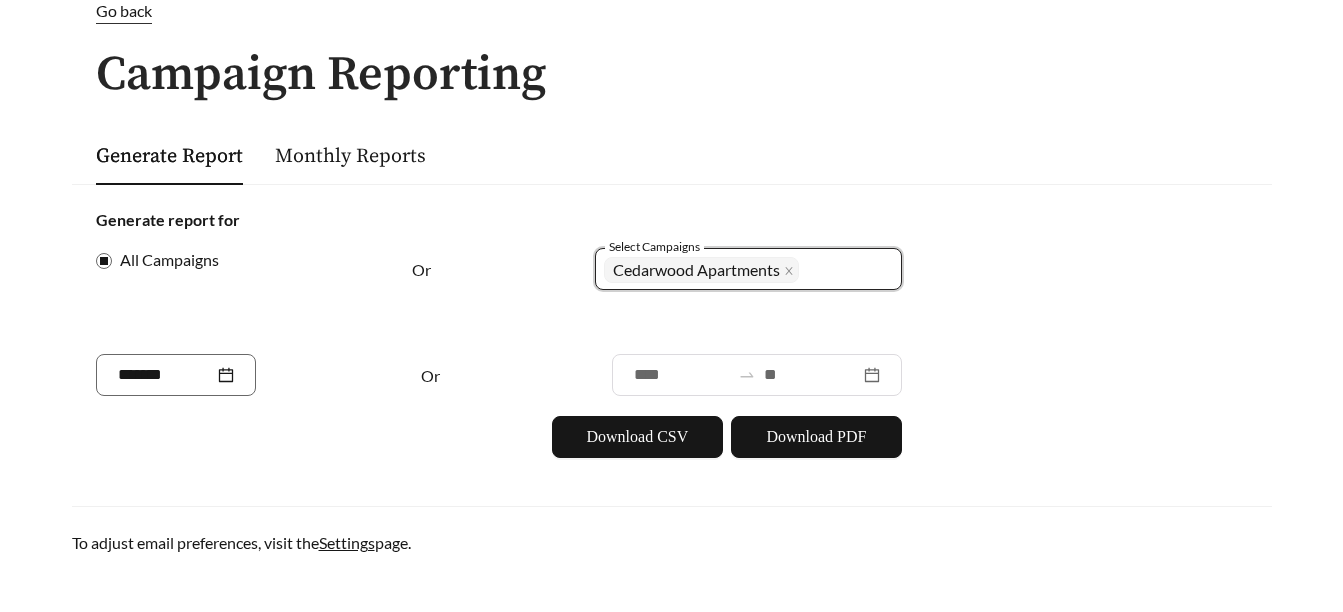 click at bounding box center [757, 375] 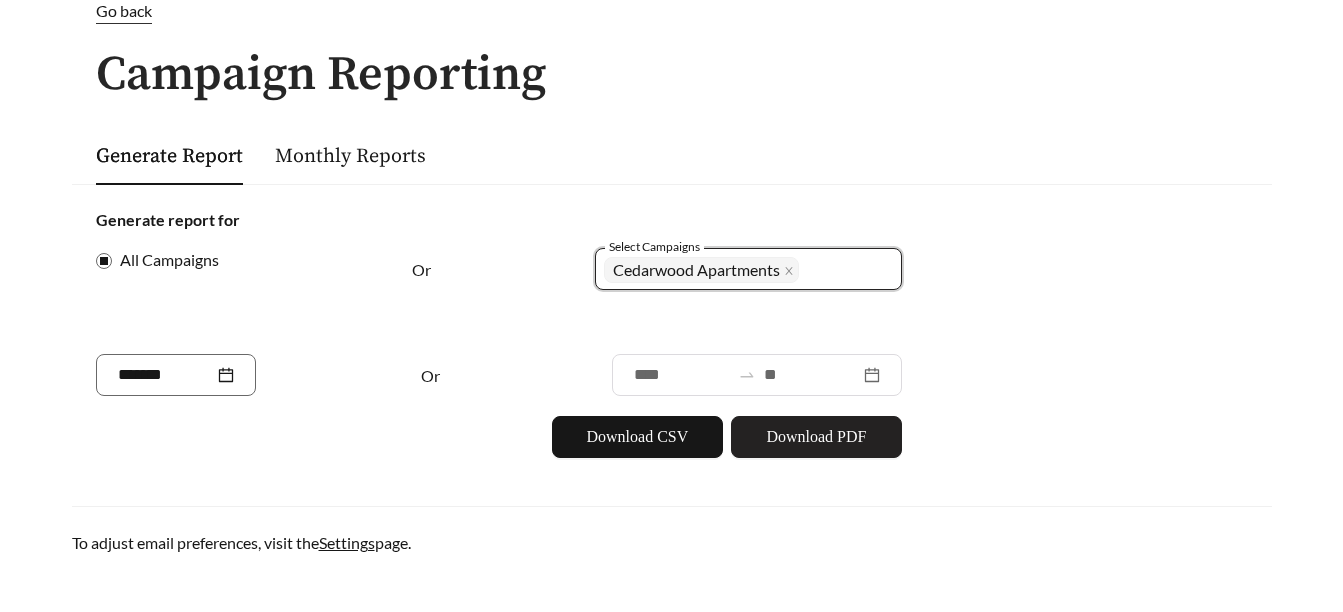 click on "Download PDF" at bounding box center (816, 437) 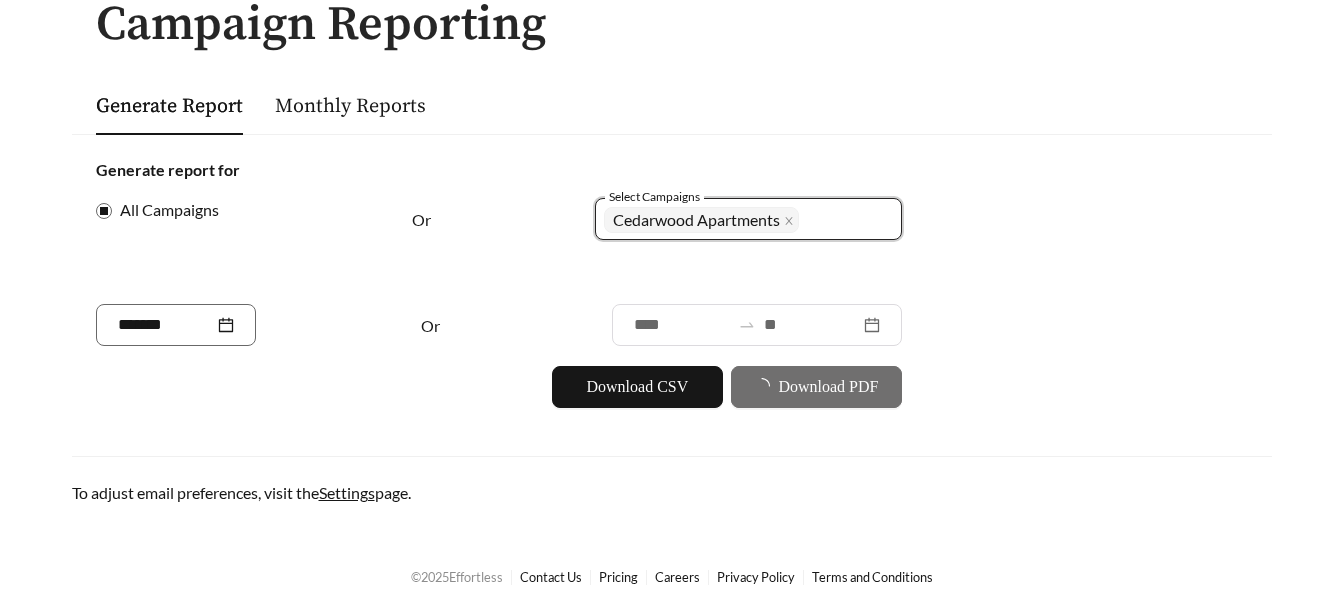 scroll, scrollTop: 0, scrollLeft: 0, axis: both 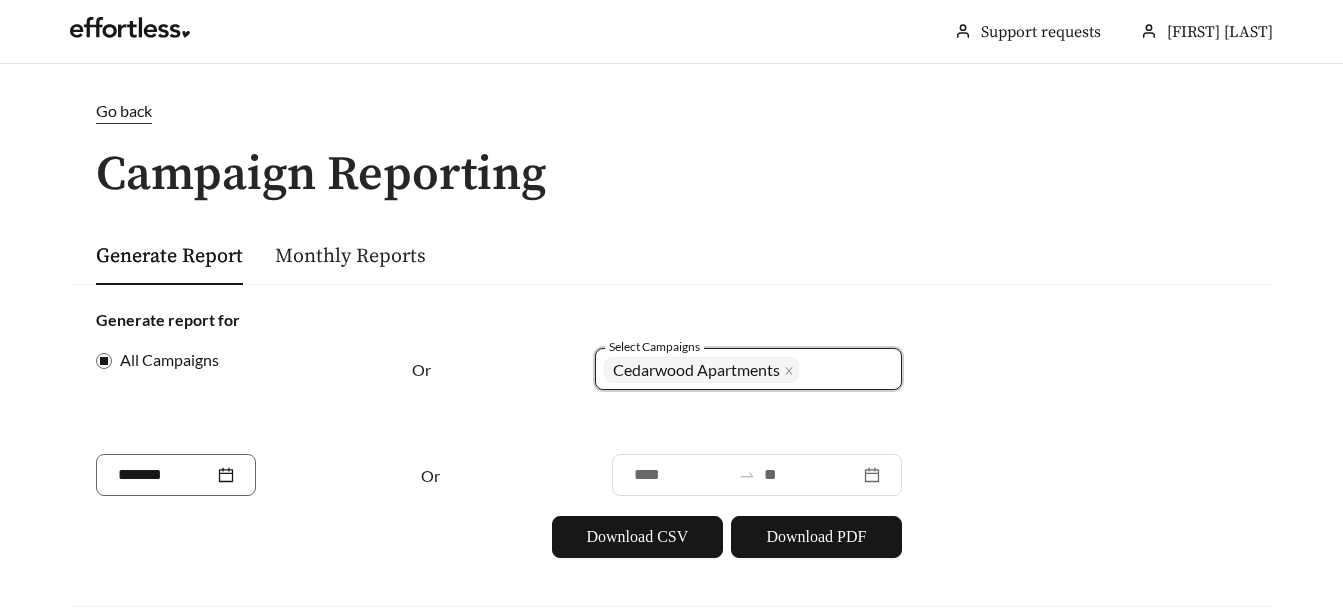 click on "Monthly Reports" at bounding box center [350, 256] 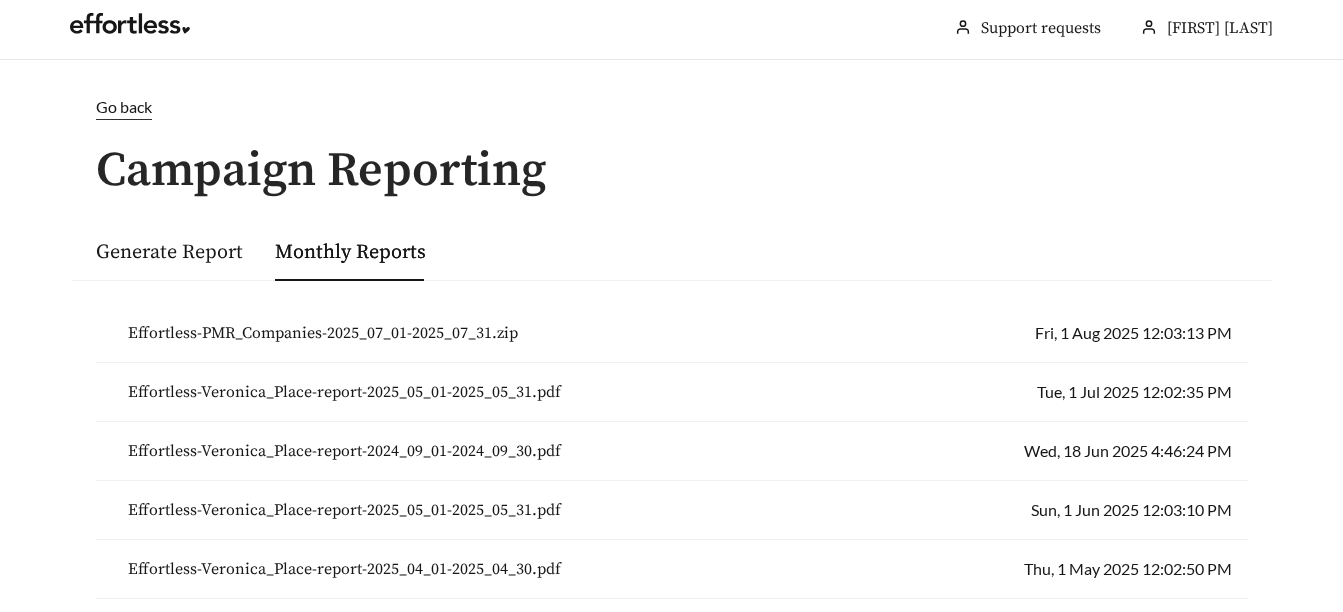 scroll, scrollTop: 0, scrollLeft: 0, axis: both 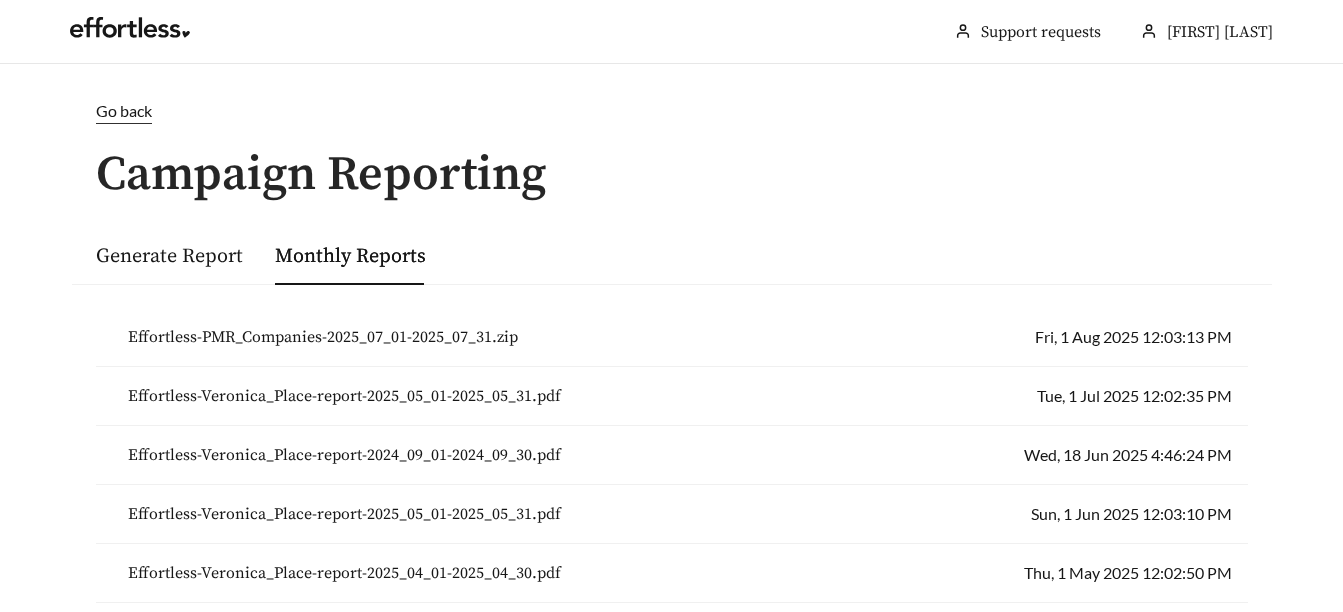 click on "Go back" at bounding box center (124, 110) 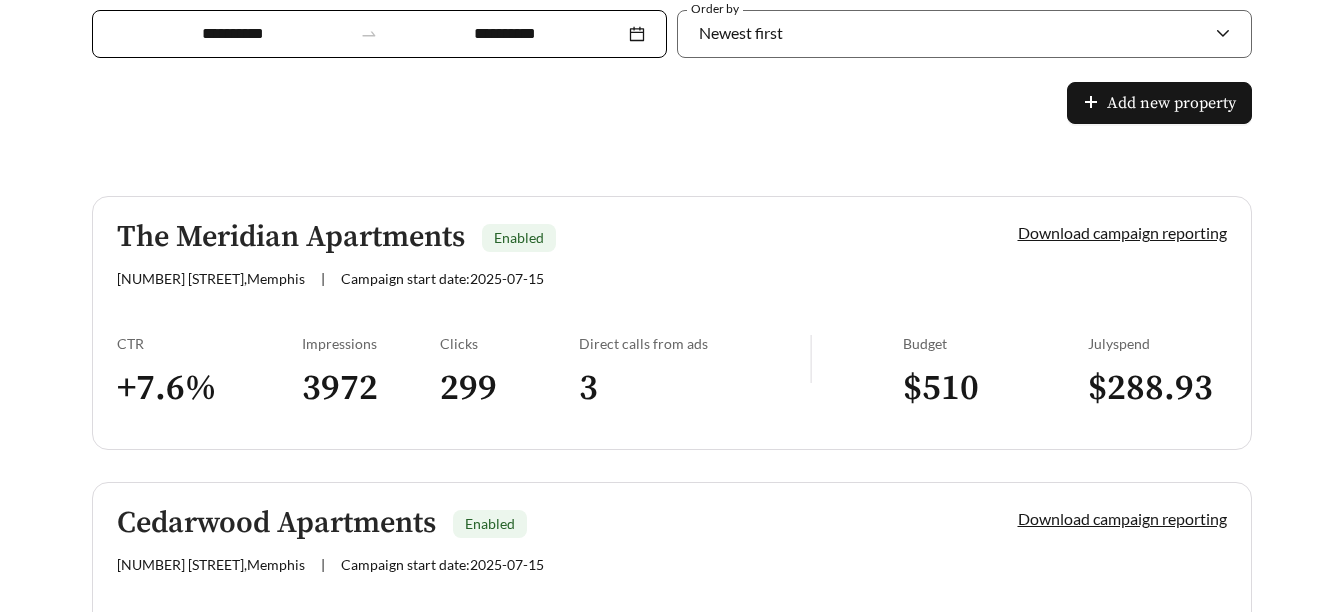 scroll, scrollTop: 365, scrollLeft: 0, axis: vertical 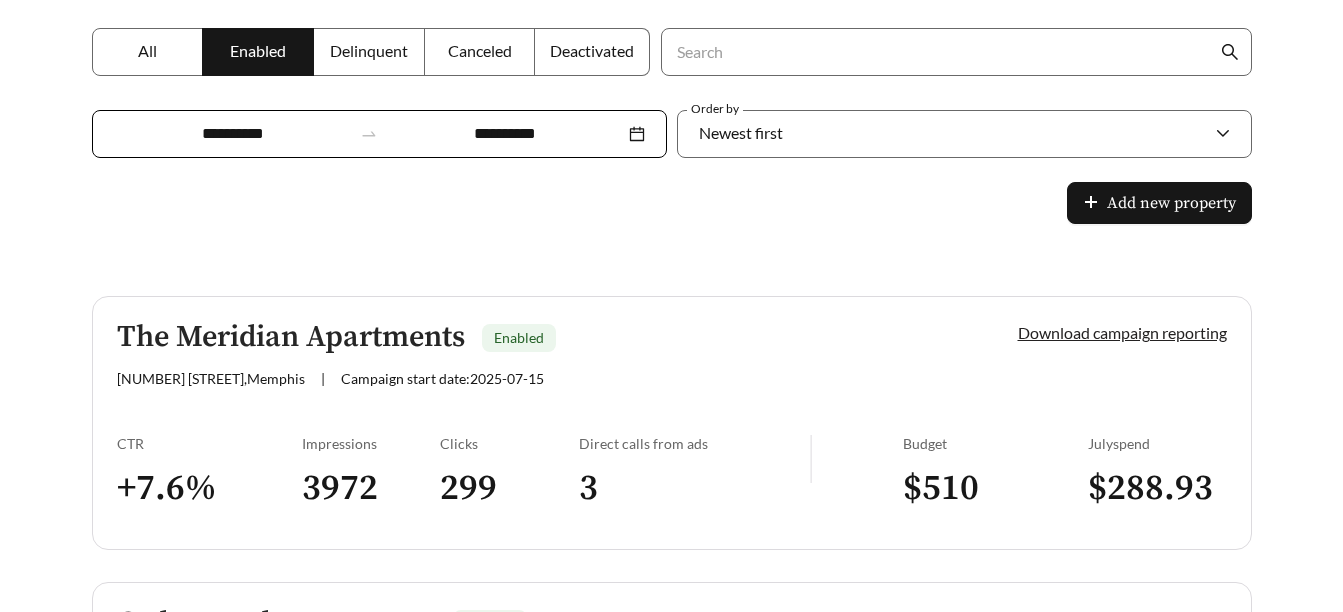 click on "Download campaign reporting" at bounding box center (1122, 332) 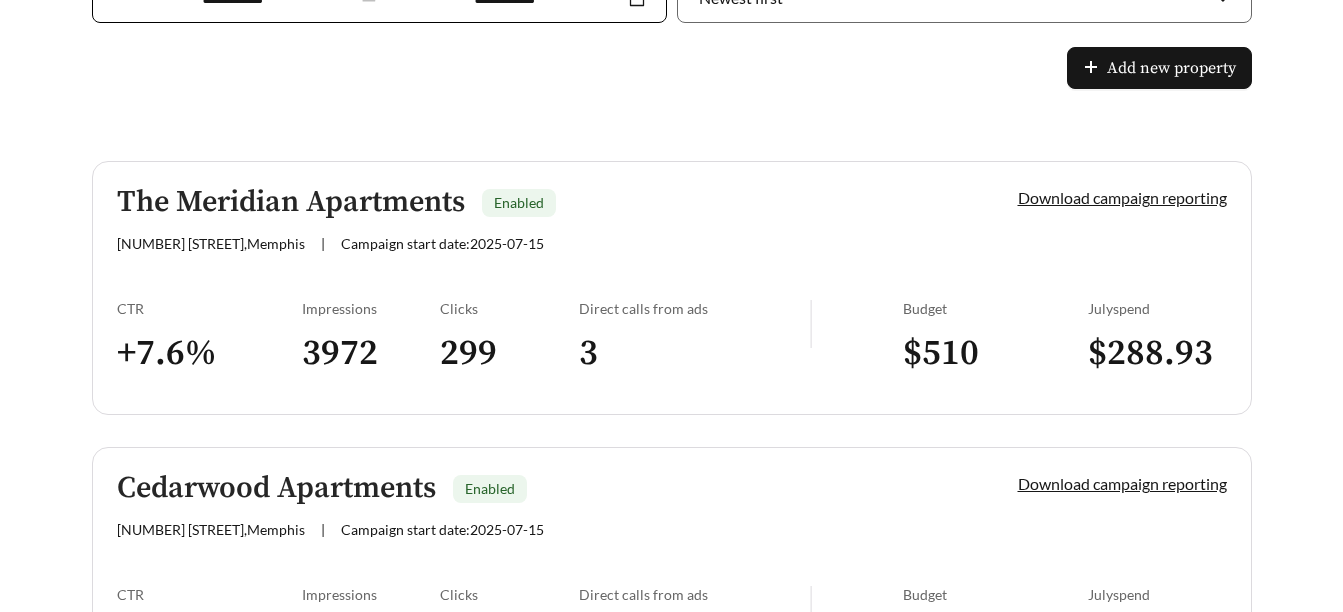 scroll, scrollTop: 400, scrollLeft: 0, axis: vertical 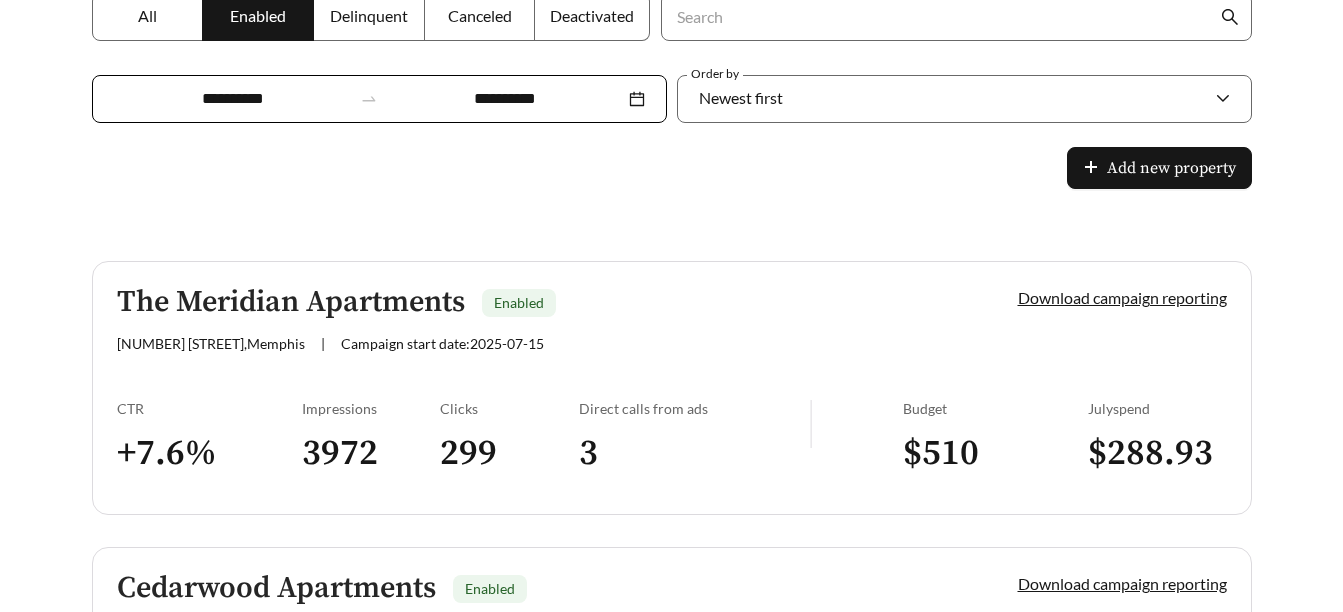 click at bounding box center [671, -30] 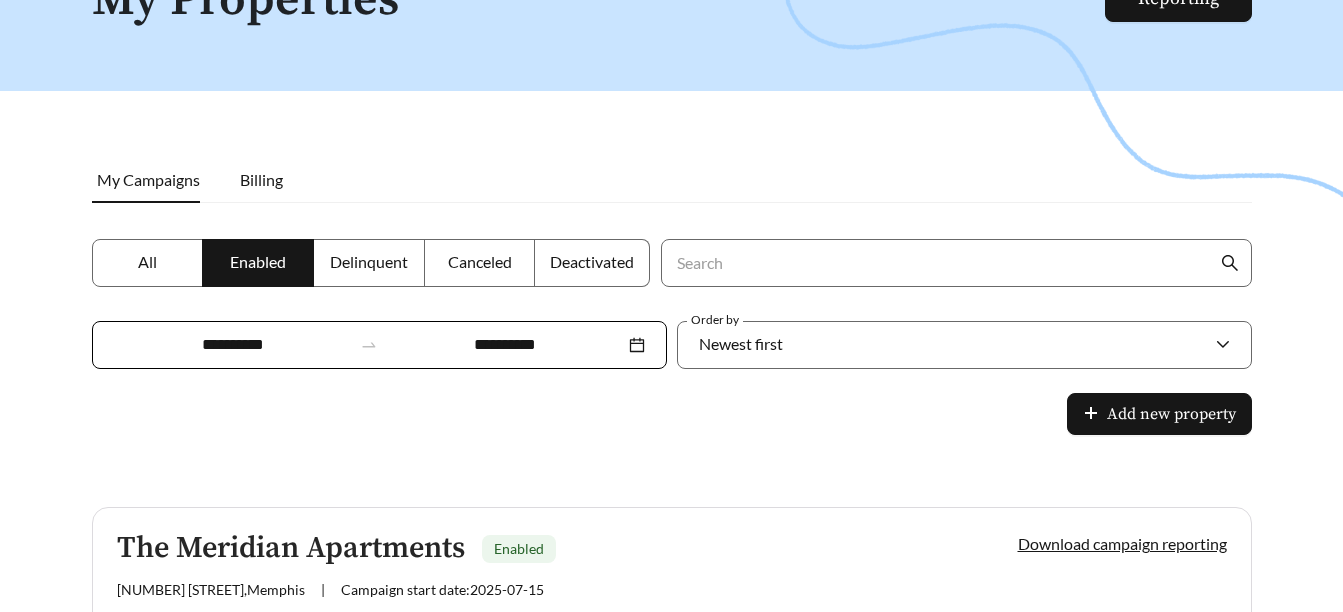 scroll, scrollTop: 0, scrollLeft: 0, axis: both 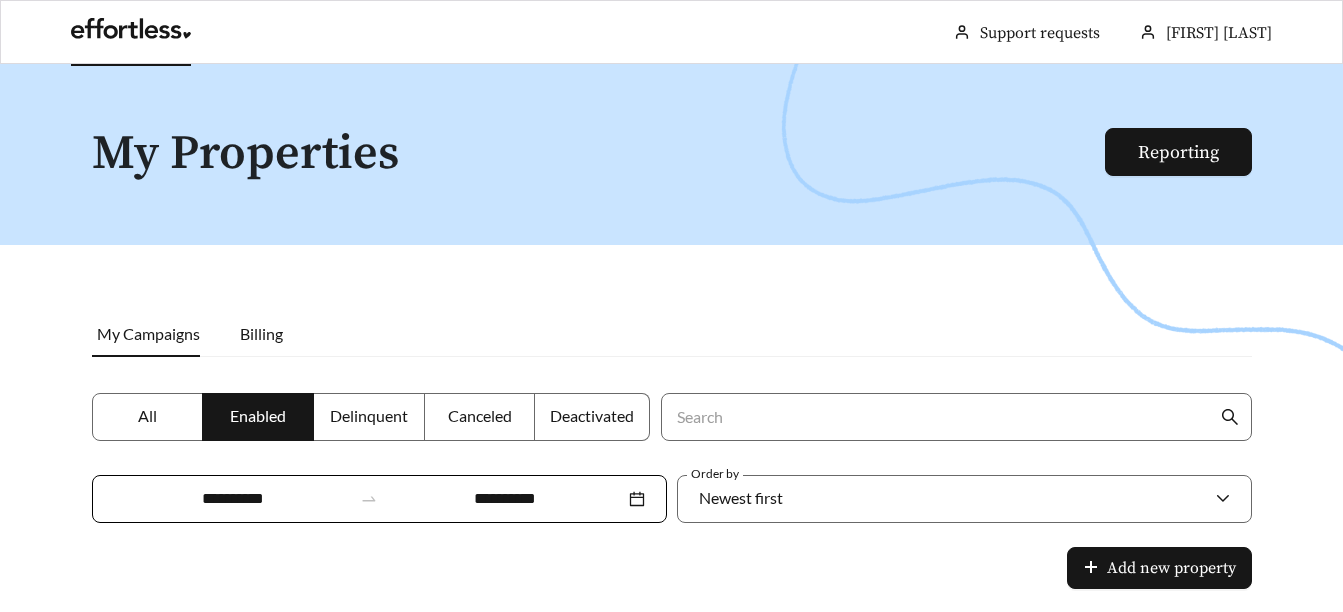 click at bounding box center [131, 34] 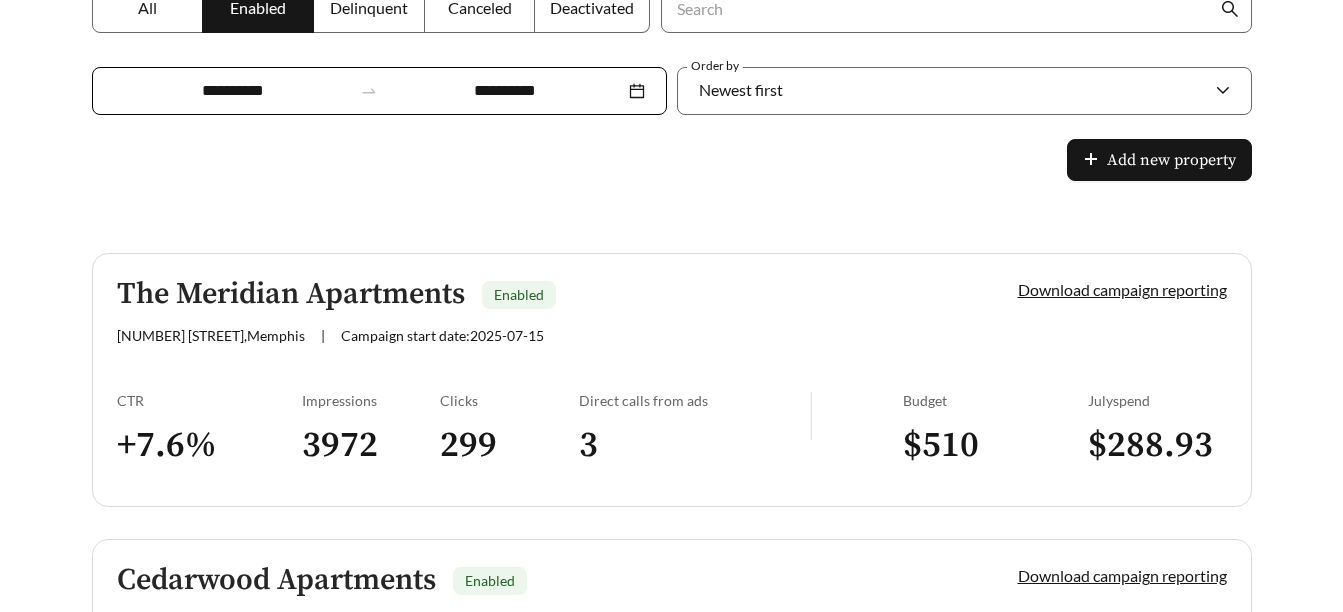 scroll, scrollTop: 200, scrollLeft: 0, axis: vertical 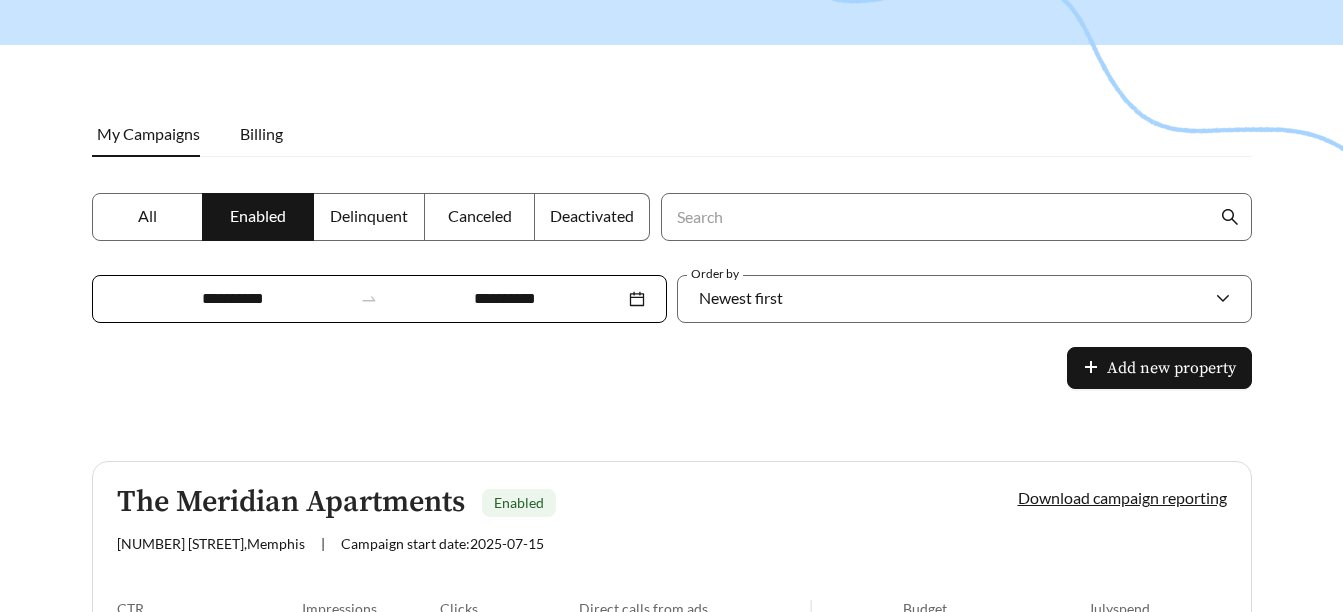 click on "The Meridian Apartments" at bounding box center [291, 502] 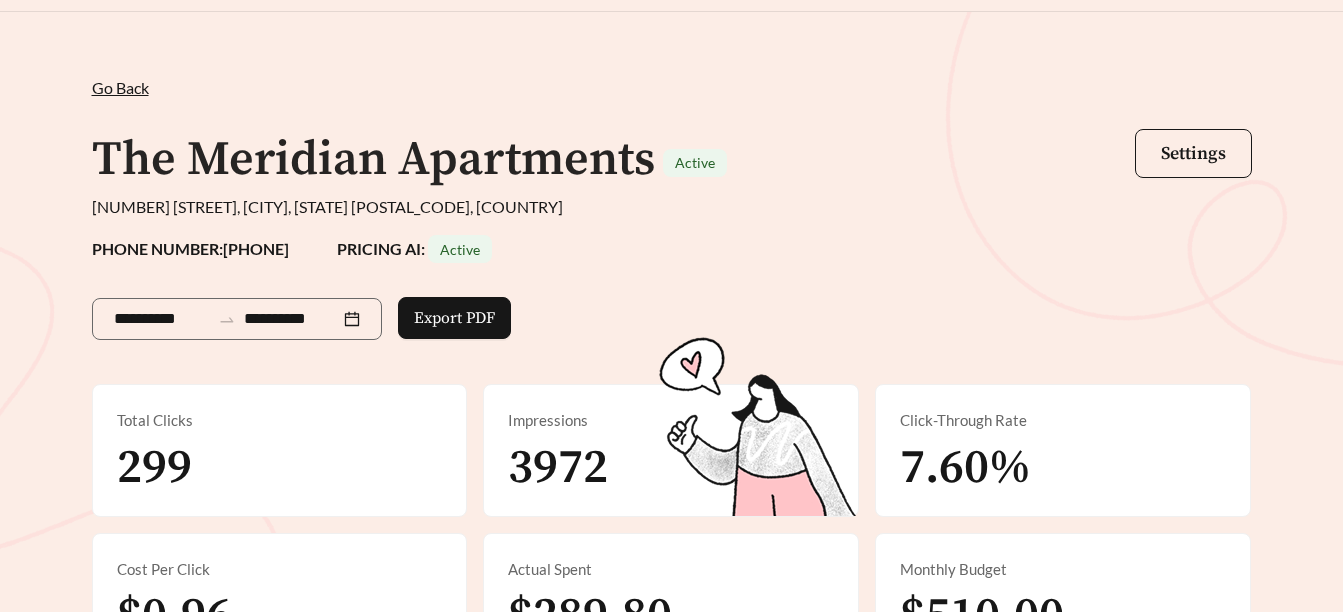 scroll, scrollTop: 200, scrollLeft: 0, axis: vertical 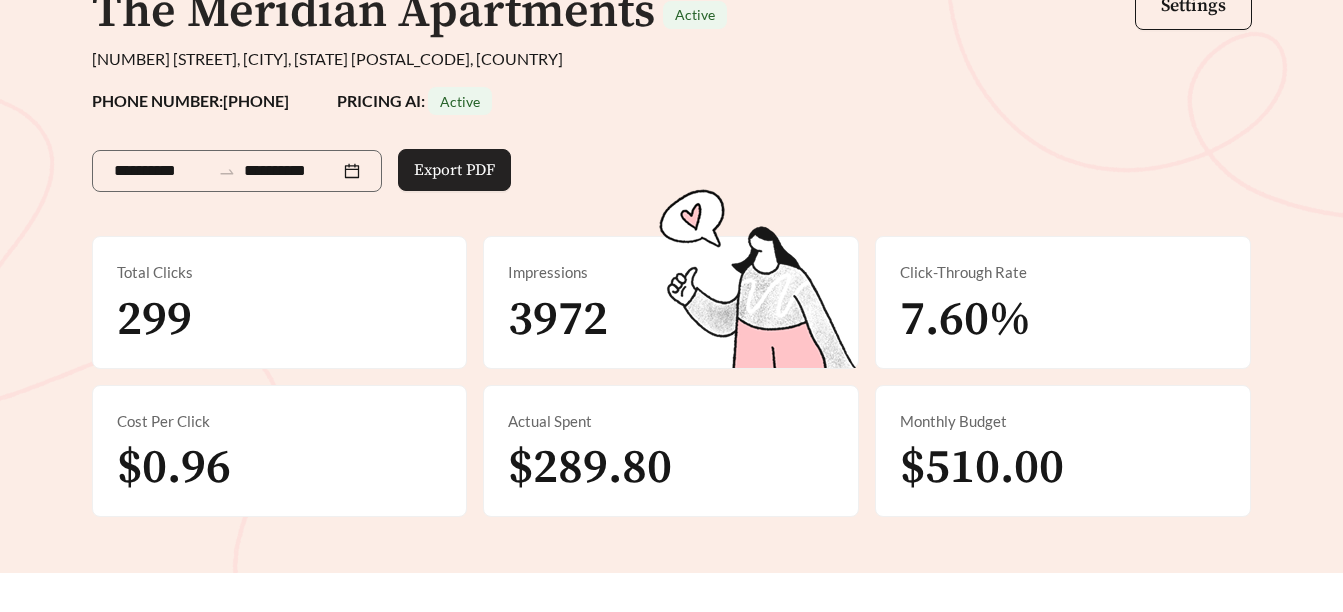 click on "Export PDF" at bounding box center (454, 170) 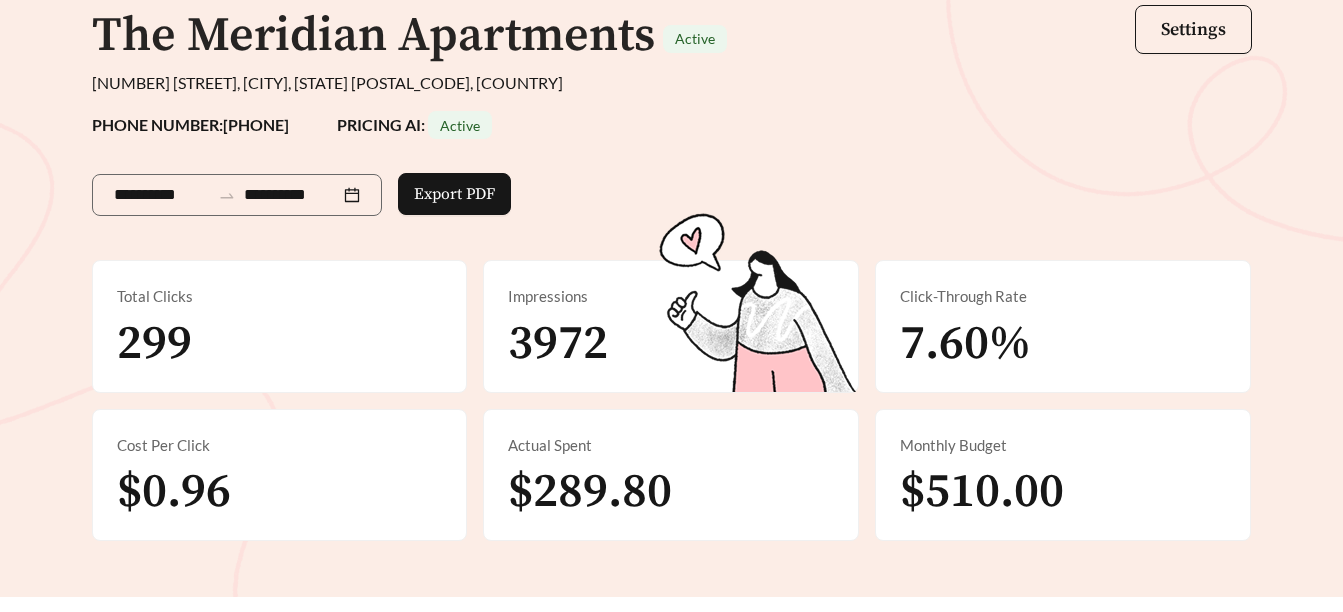 scroll, scrollTop: 200, scrollLeft: 0, axis: vertical 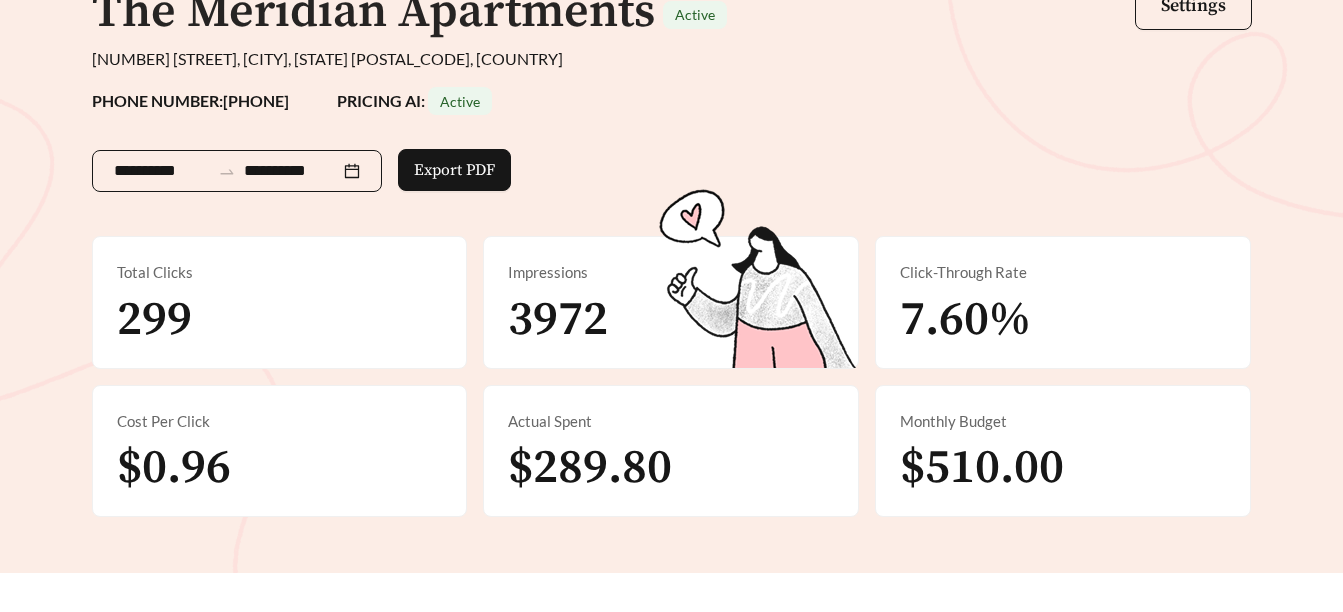 click on "**********" at bounding box center (237, 171) 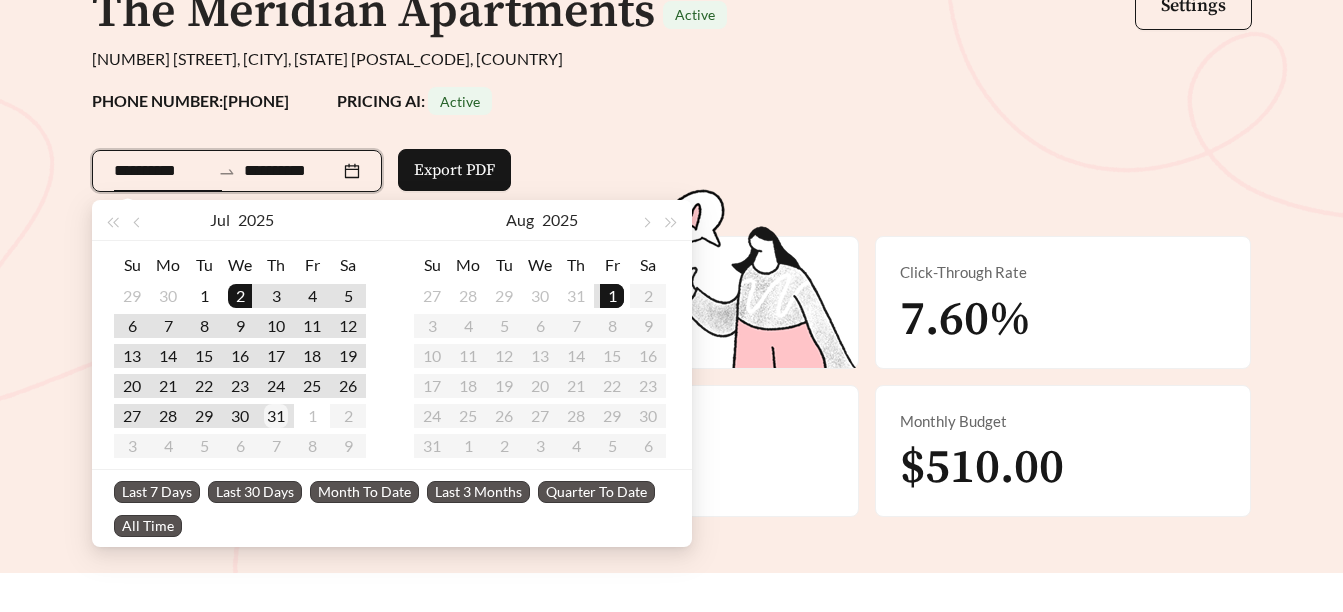 type on "**********" 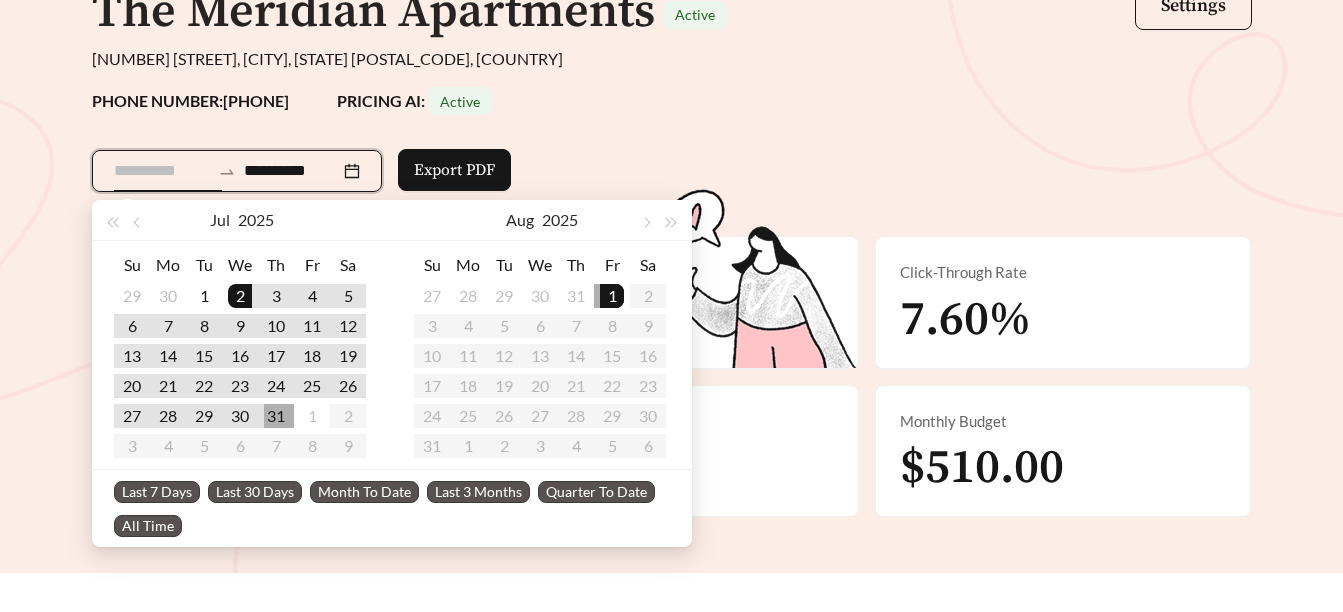 click on "31" at bounding box center [276, 416] 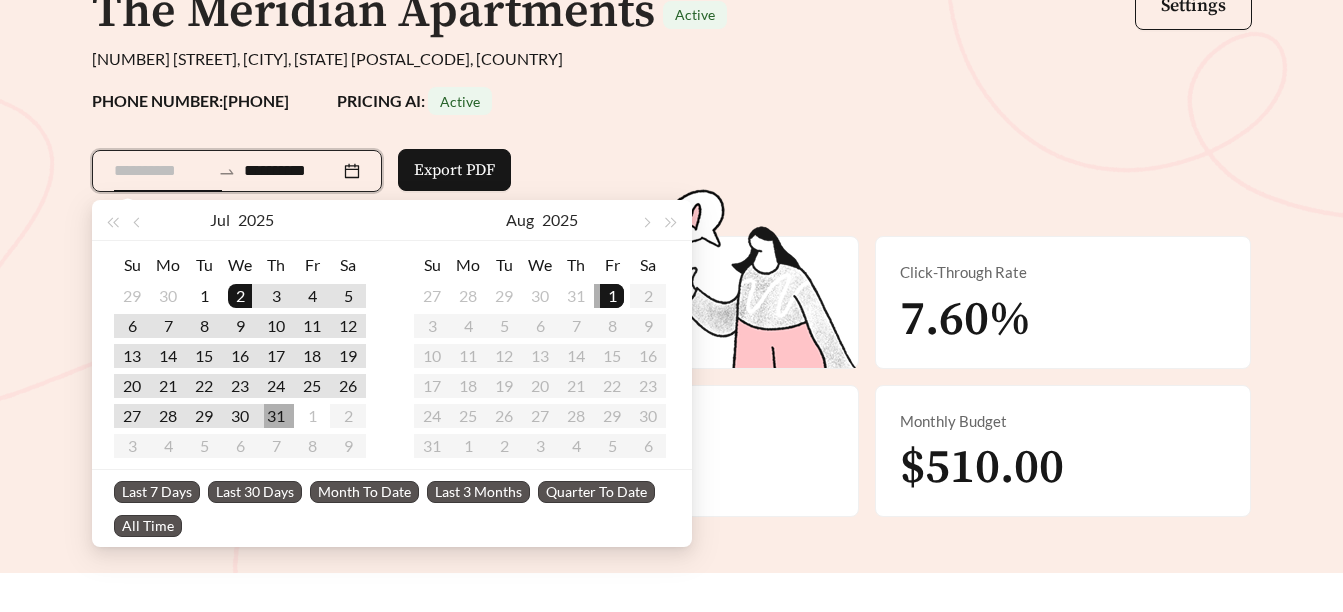 scroll, scrollTop: 0, scrollLeft: 0, axis: both 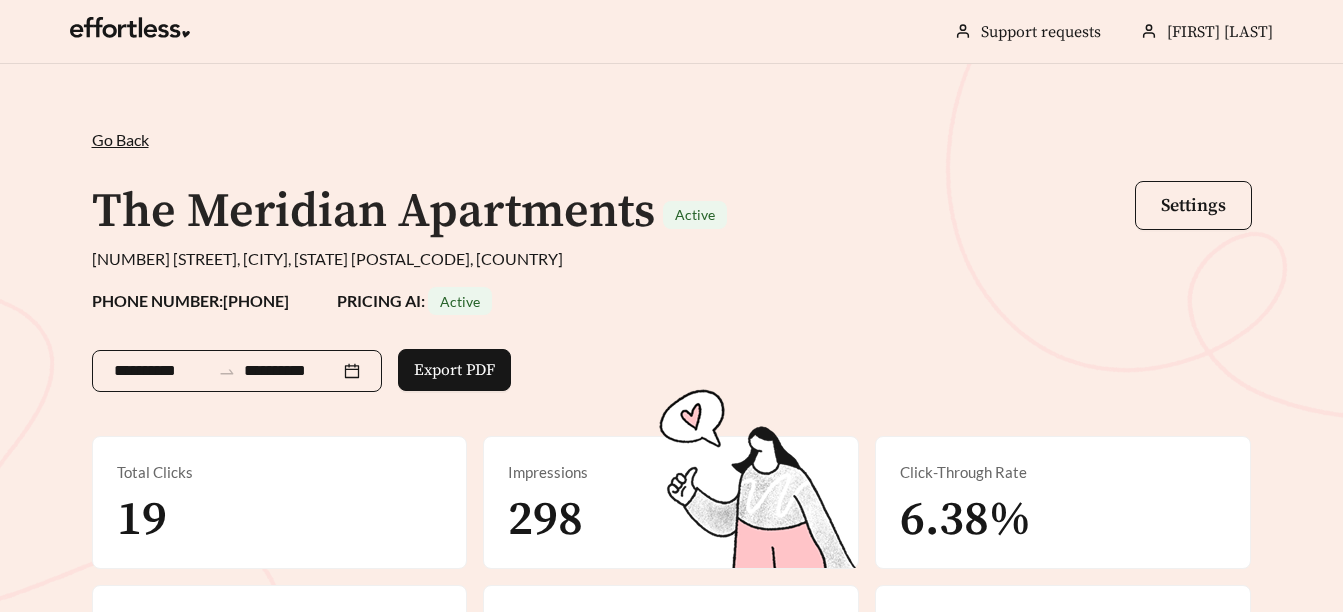 click on "**********" at bounding box center [237, 371] 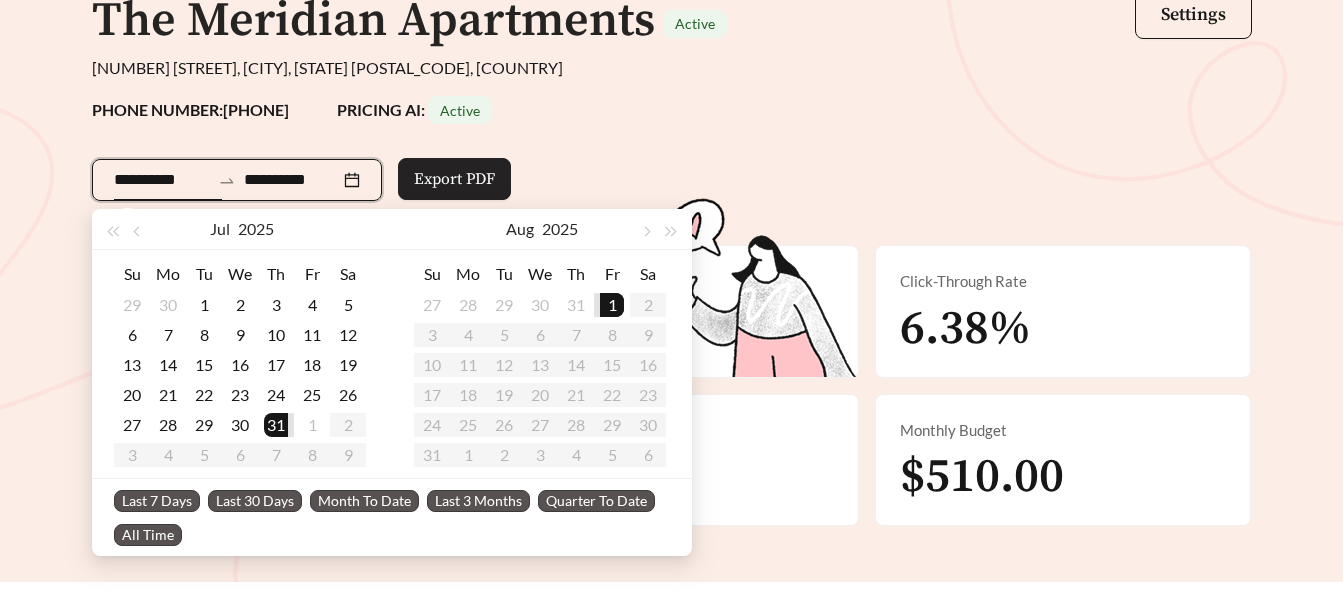 scroll, scrollTop: 200, scrollLeft: 0, axis: vertical 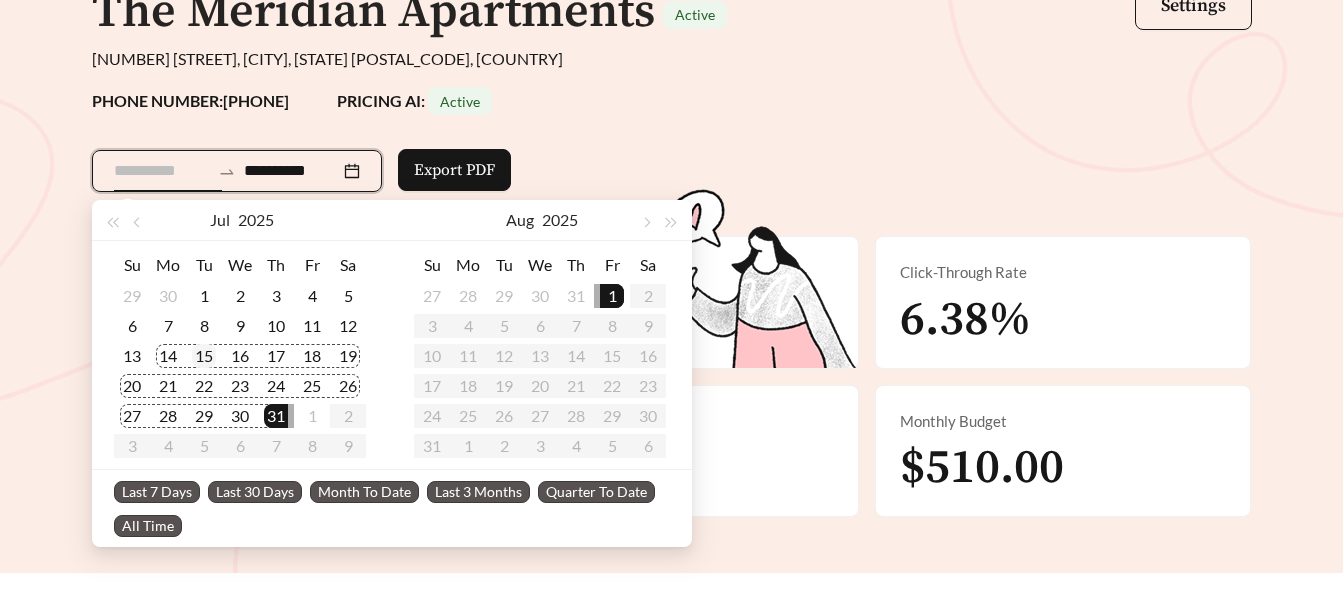 type on "**********" 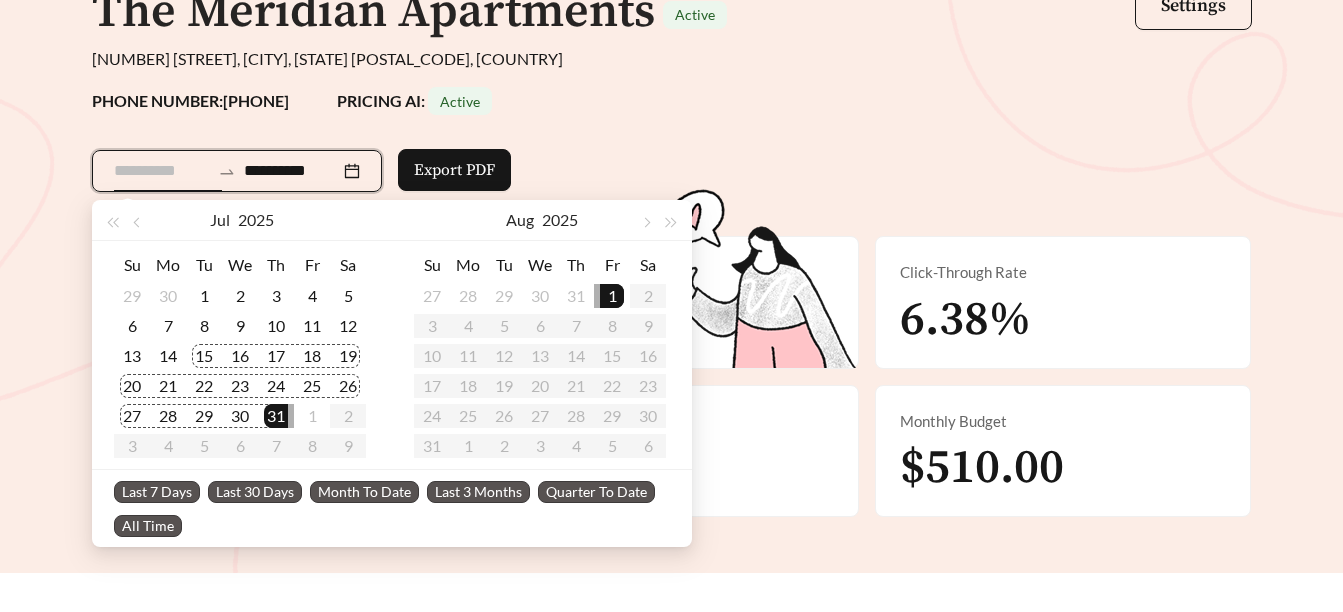 click on "15" at bounding box center (204, 356) 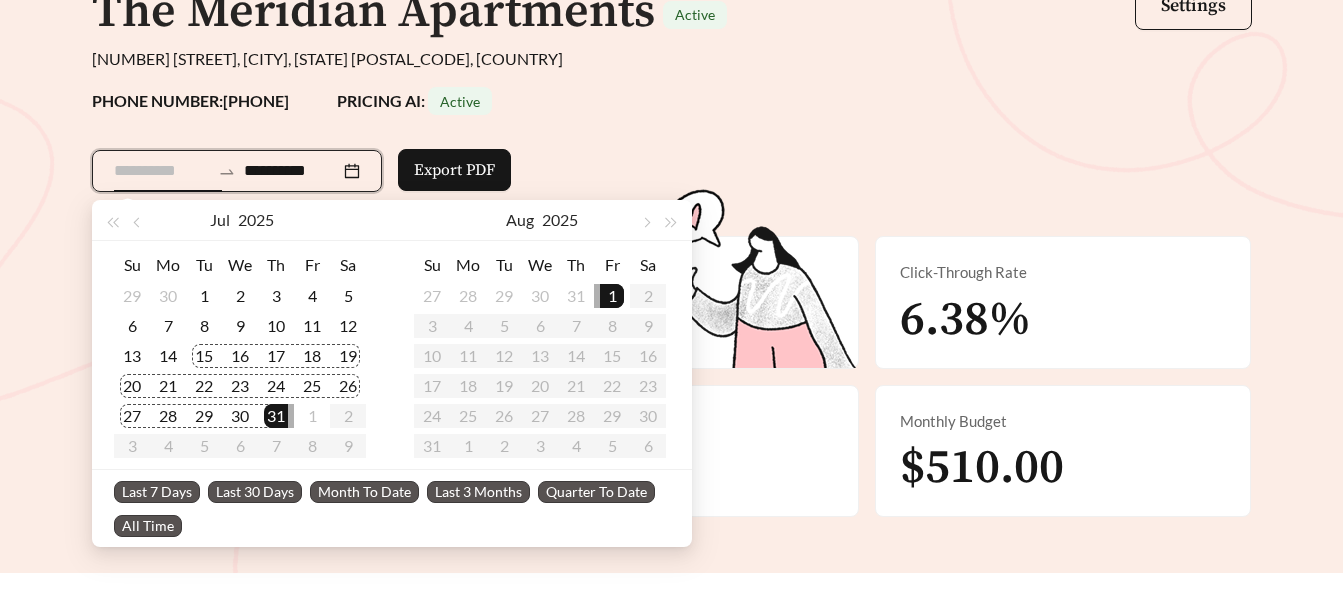 scroll, scrollTop: 0, scrollLeft: 0, axis: both 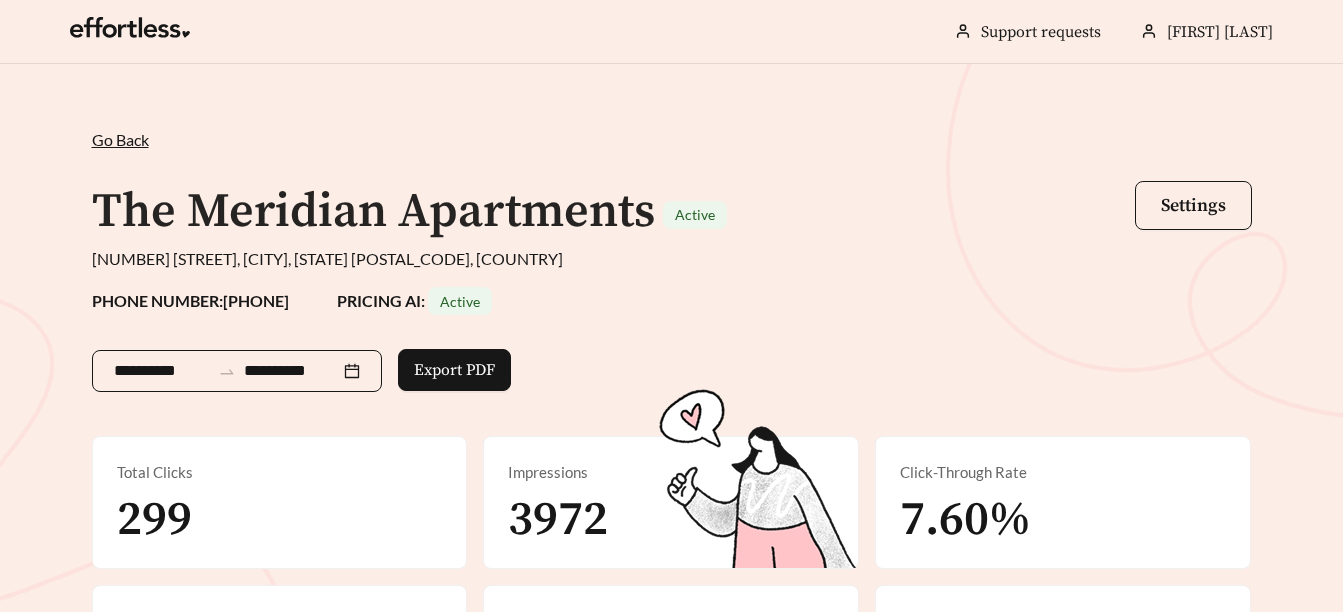 click on "**********" at bounding box center (237, 371) 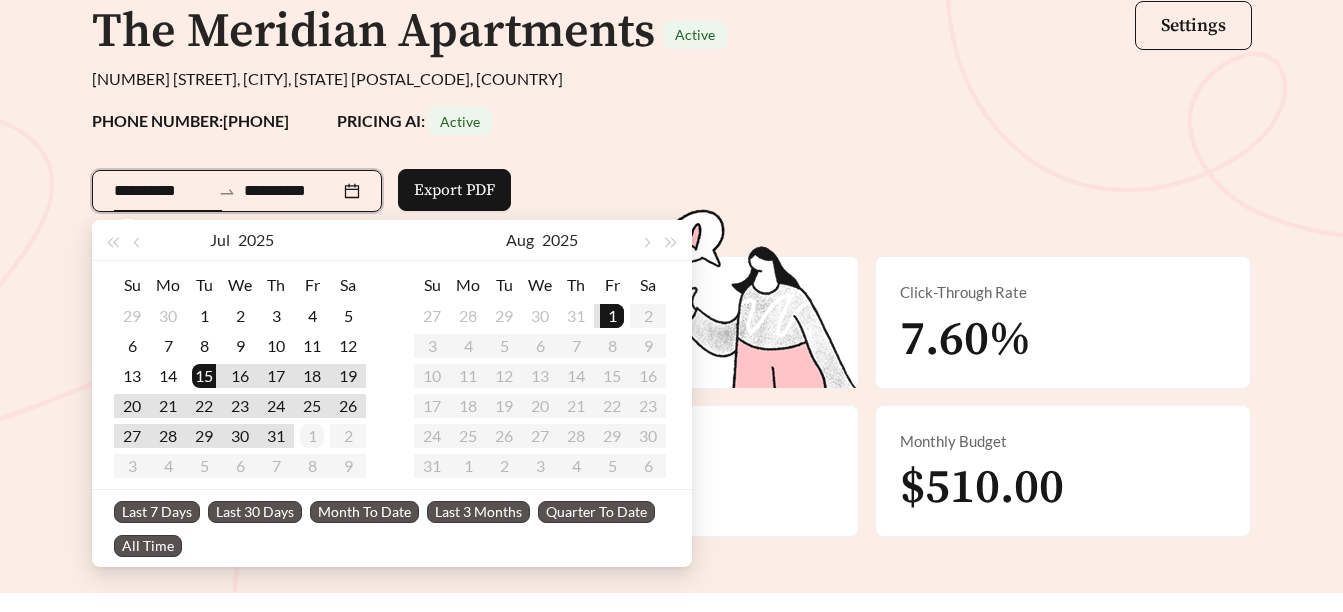 scroll, scrollTop: 200, scrollLeft: 0, axis: vertical 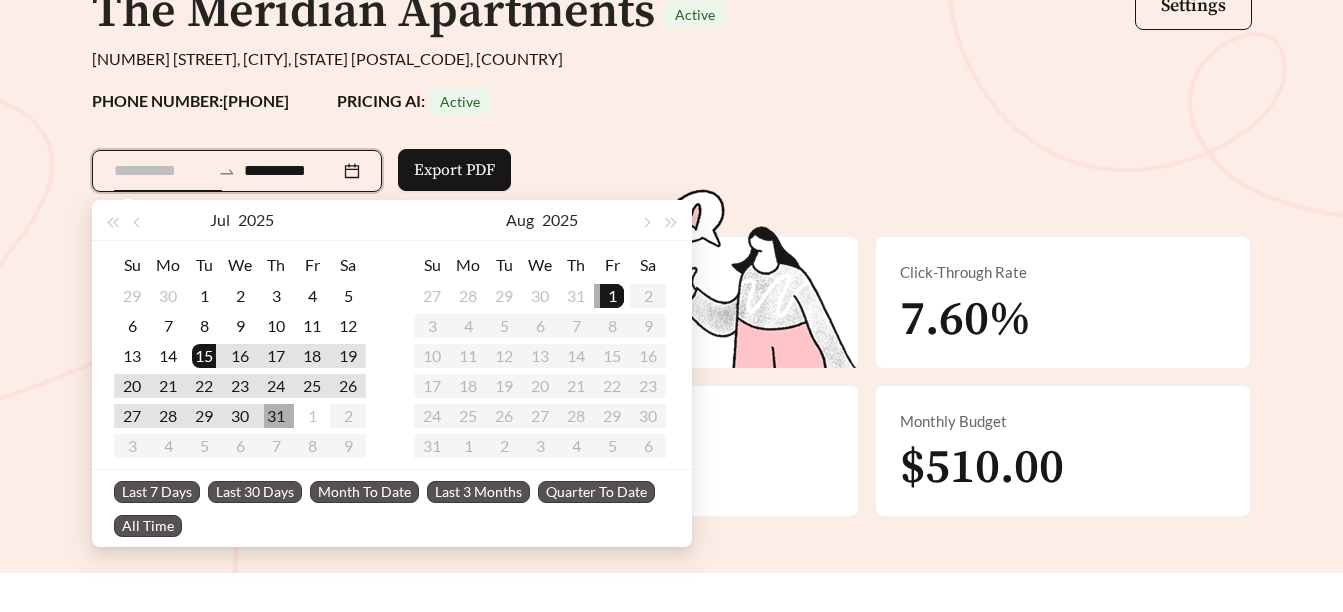 click on "31" at bounding box center [276, 416] 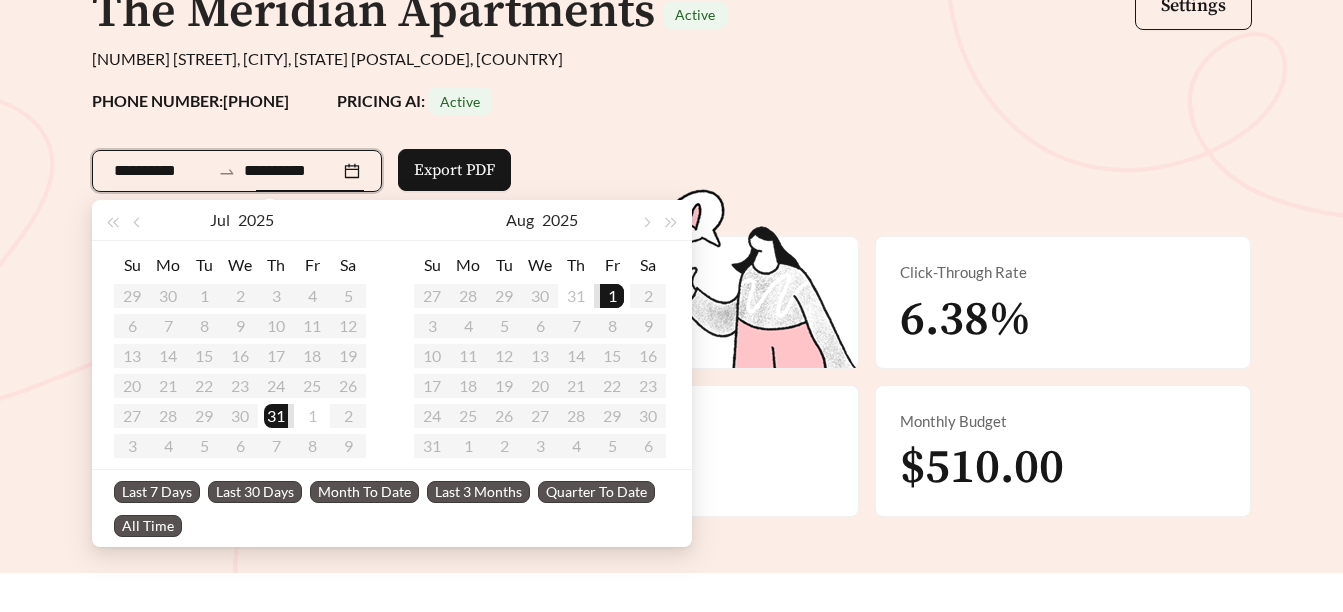 click on "**********" at bounding box center [162, 171] 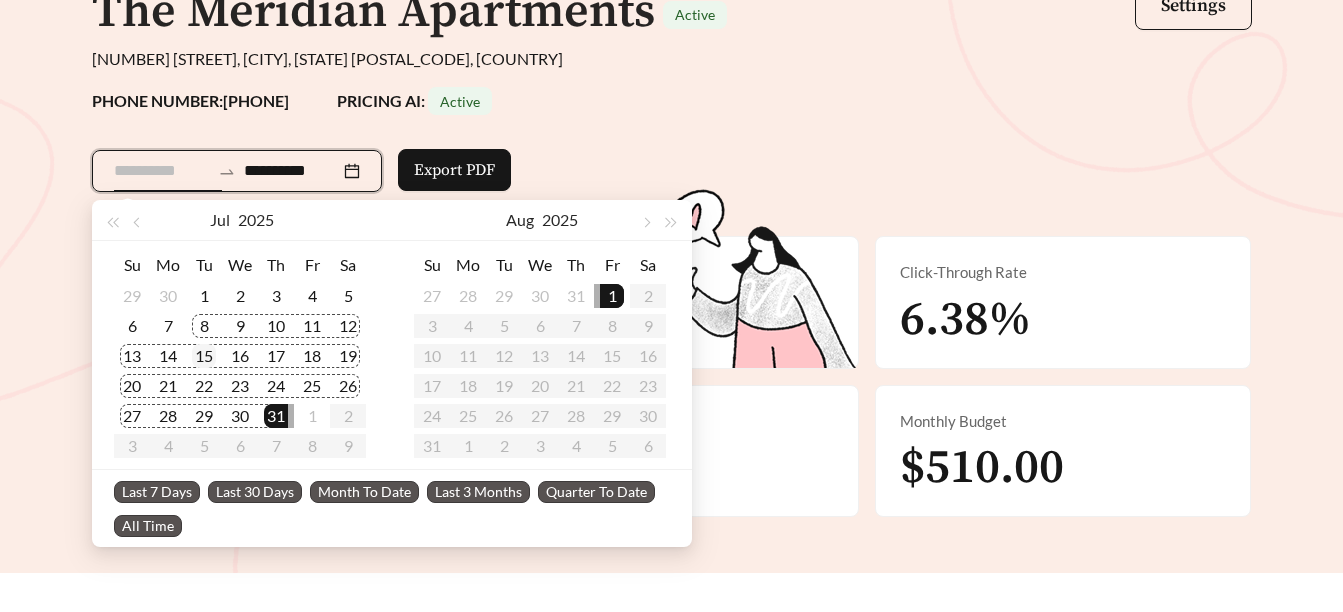 type on "**********" 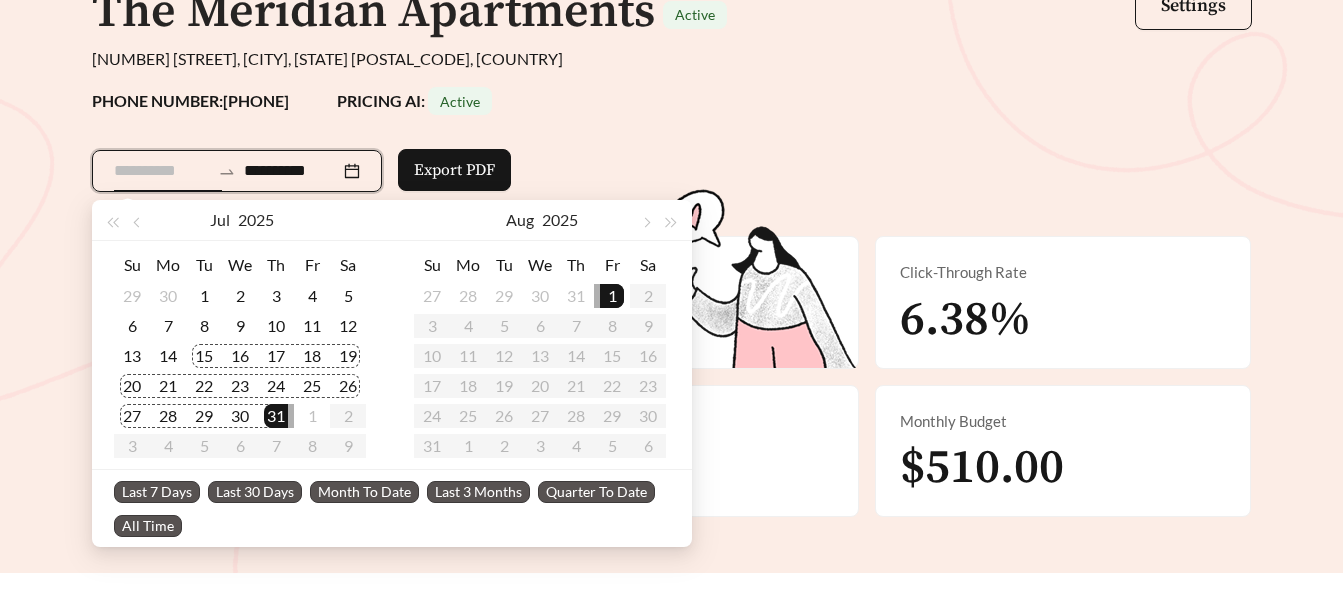 click on "15" at bounding box center (204, 356) 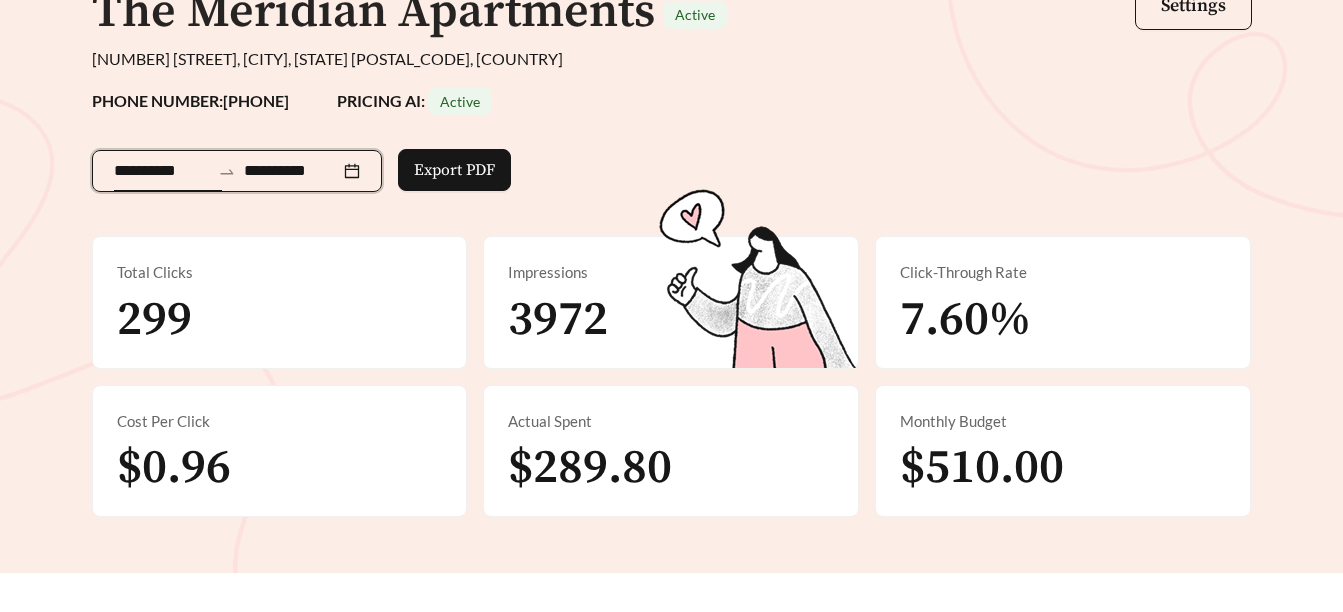click on "**********" at bounding box center (292, 171) 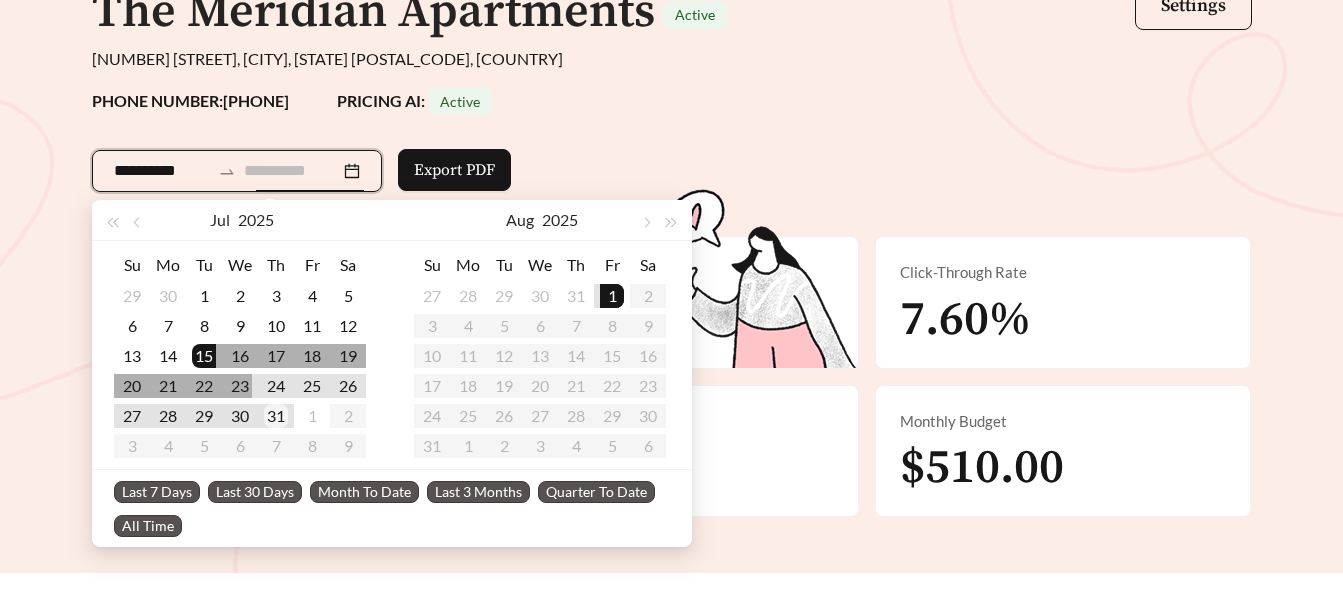 type on "**********" 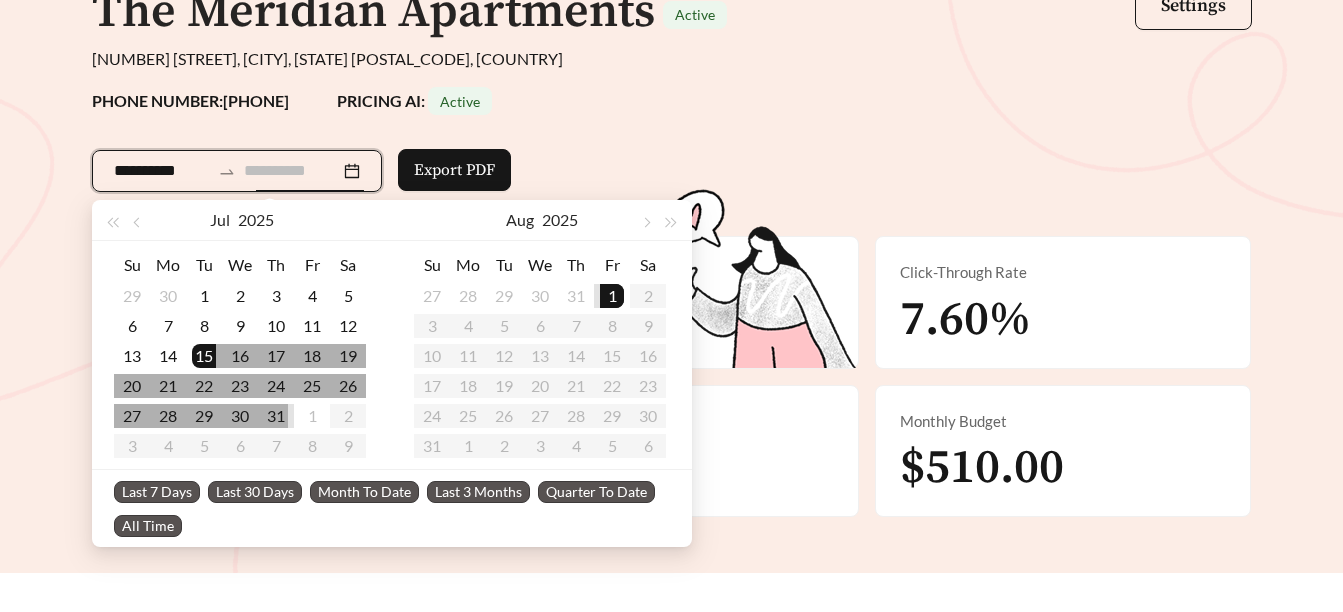 click on "31" at bounding box center [276, 416] 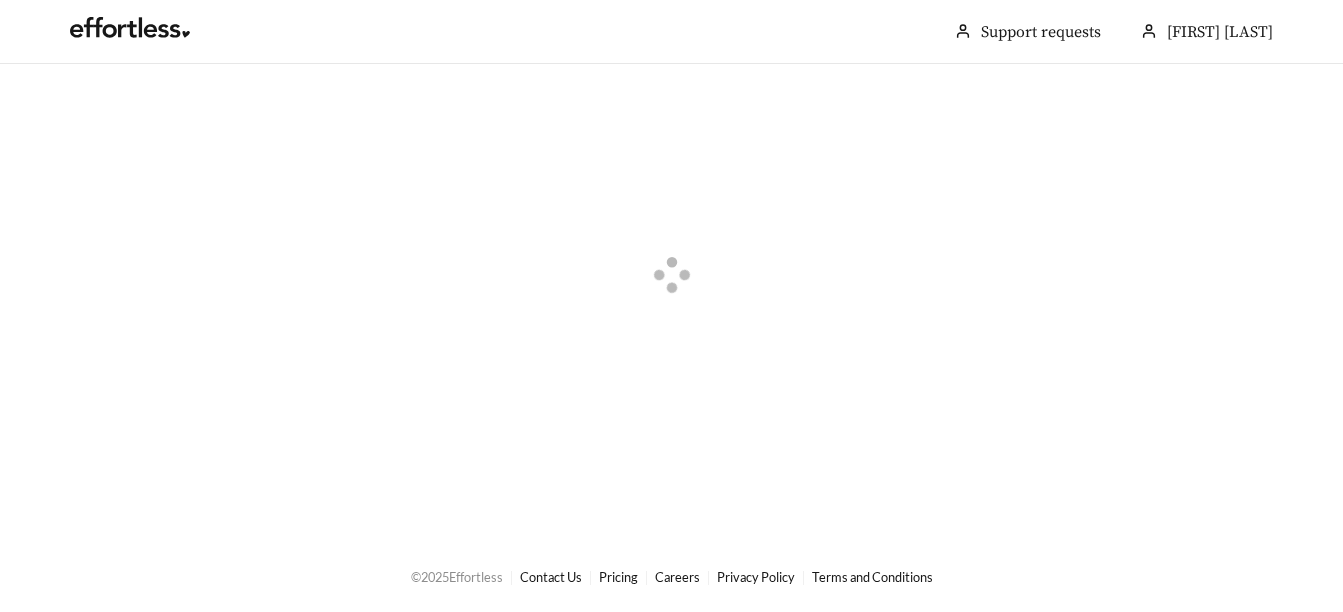 scroll, scrollTop: 0, scrollLeft: 0, axis: both 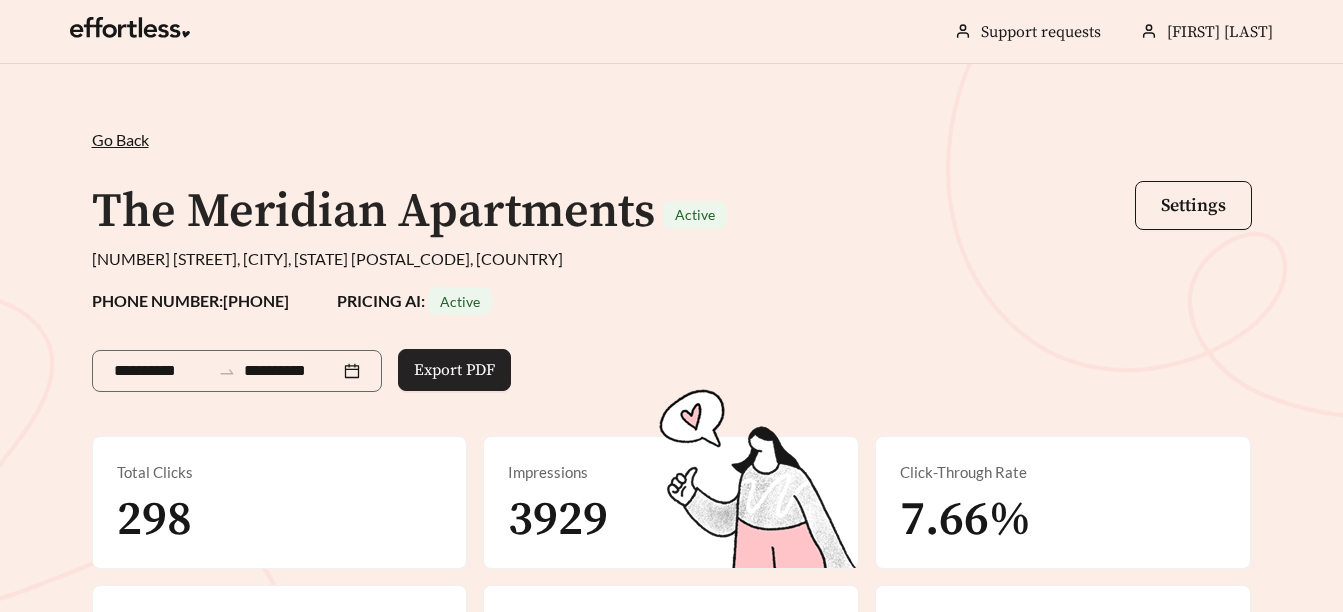 click on "Export PDF" at bounding box center [454, 370] 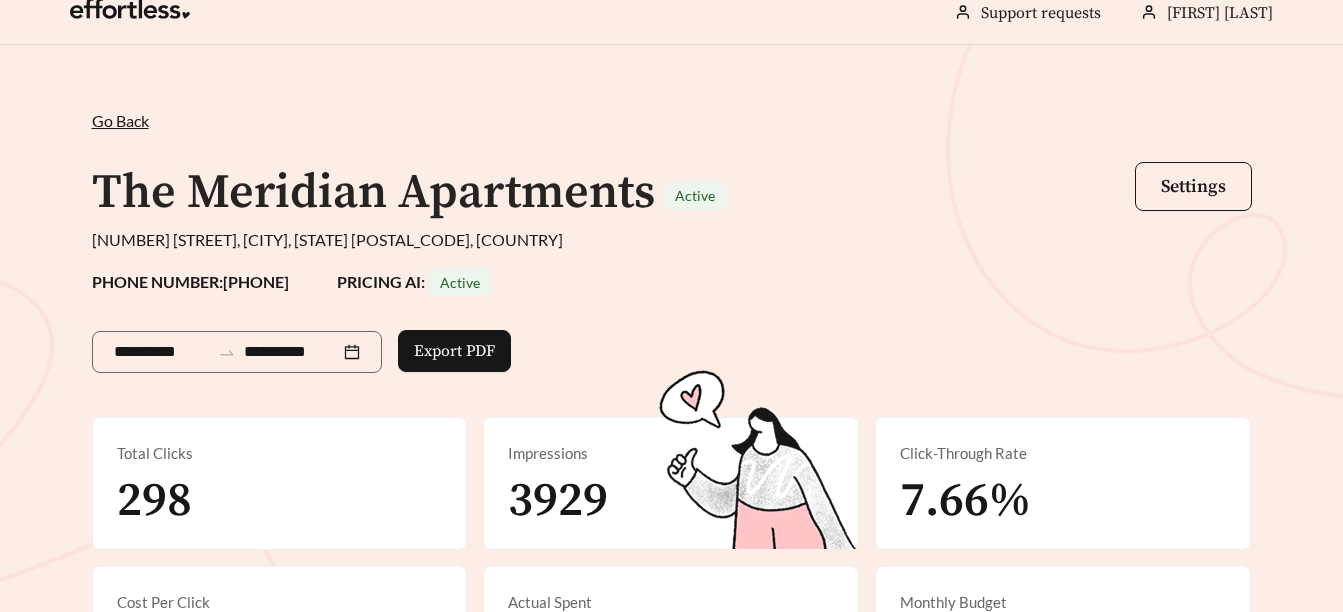 scroll, scrollTop: 0, scrollLeft: 0, axis: both 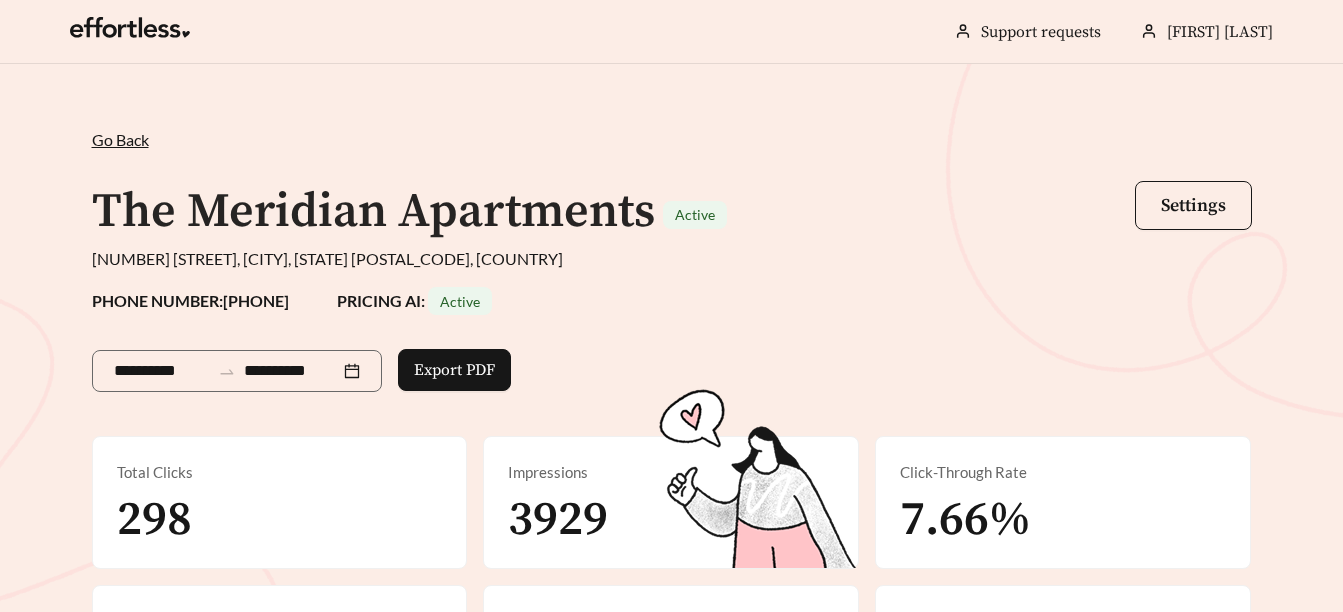 click on "Go Back" at bounding box center [120, 139] 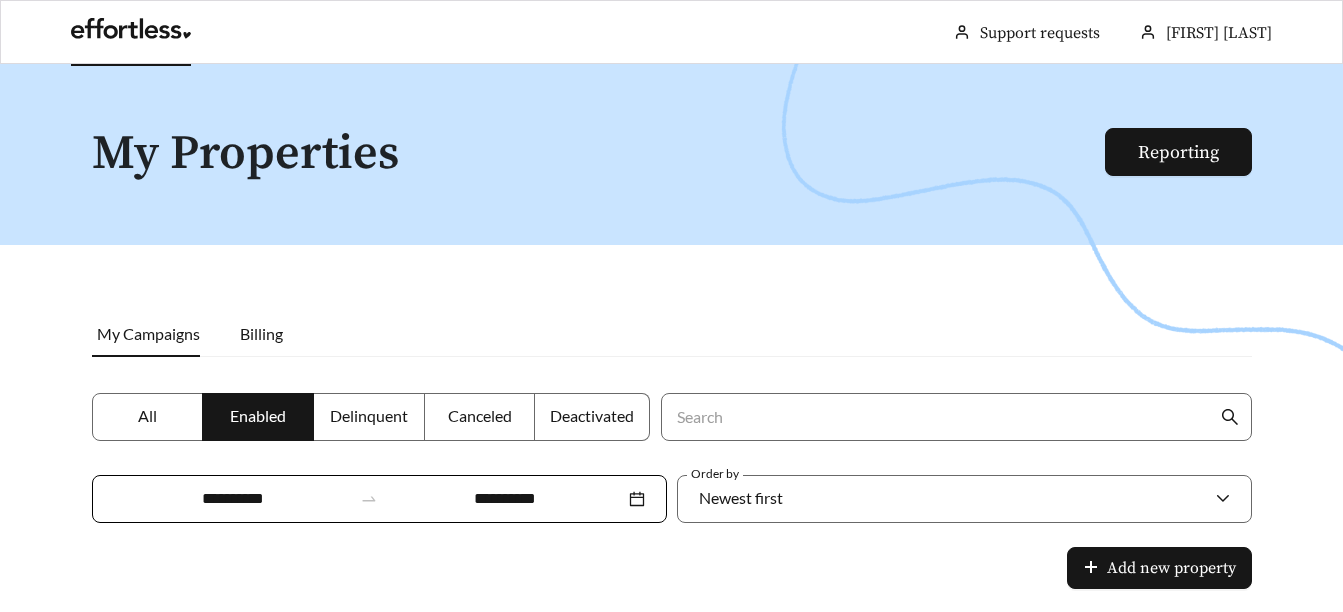click at bounding box center [131, 34] 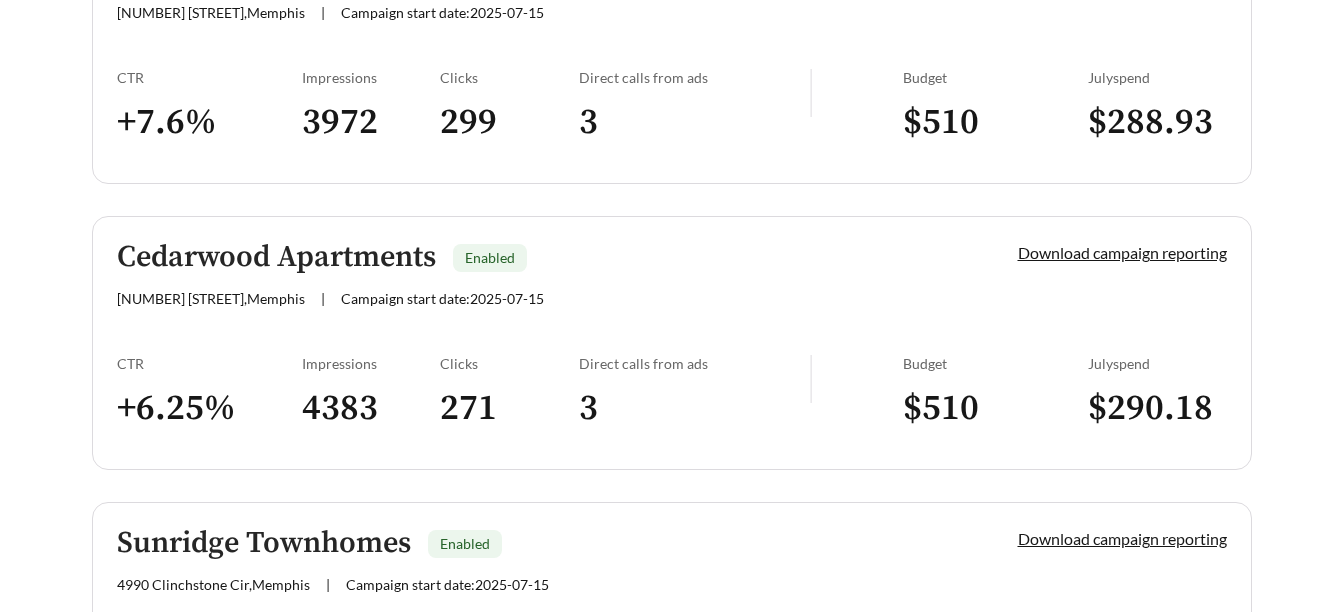 scroll, scrollTop: 700, scrollLeft: 0, axis: vertical 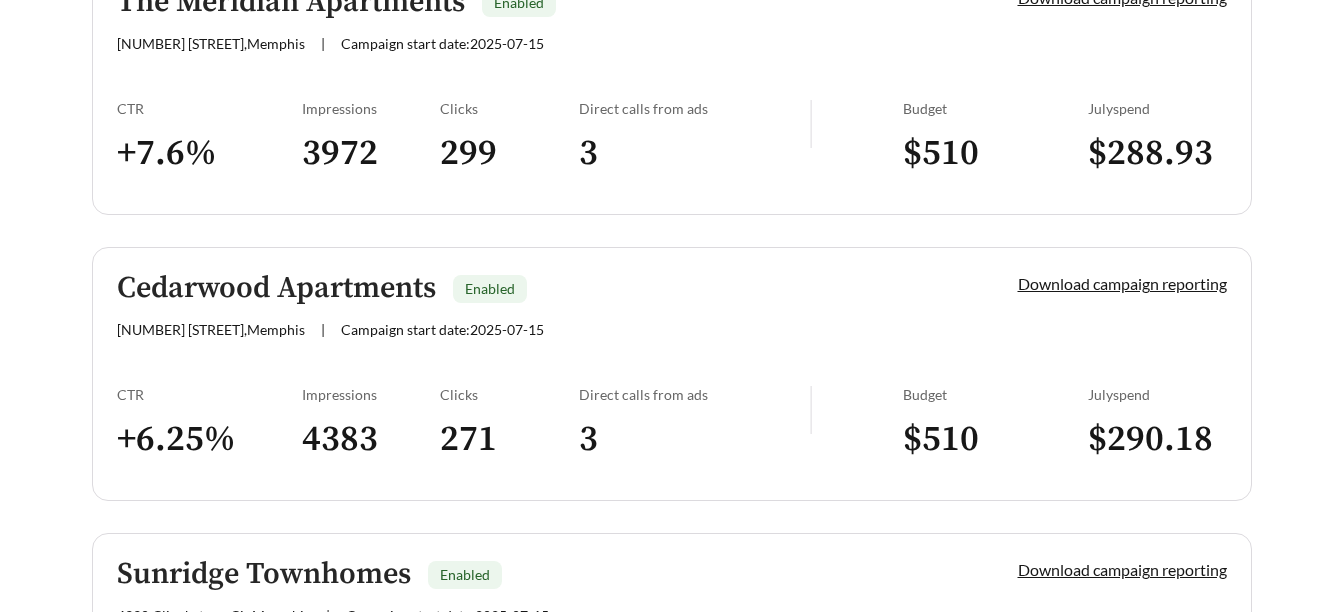 click on "Cedarwood Apartments" at bounding box center (276, 288) 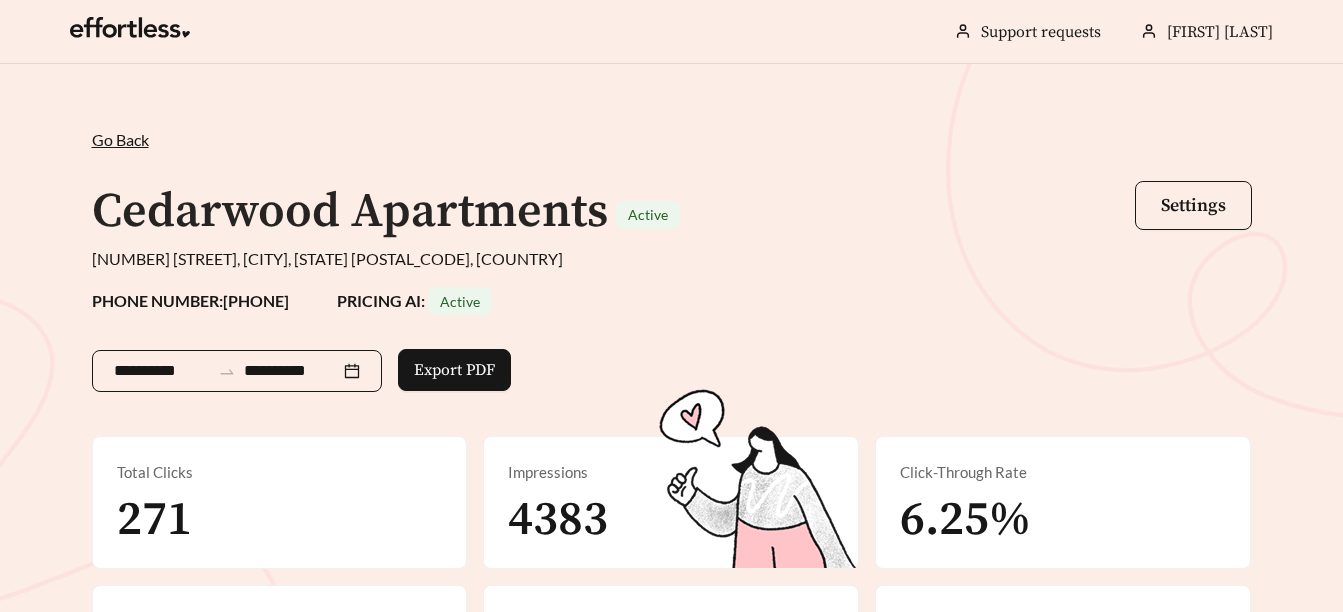 click on "**********" at bounding box center [162, 371] 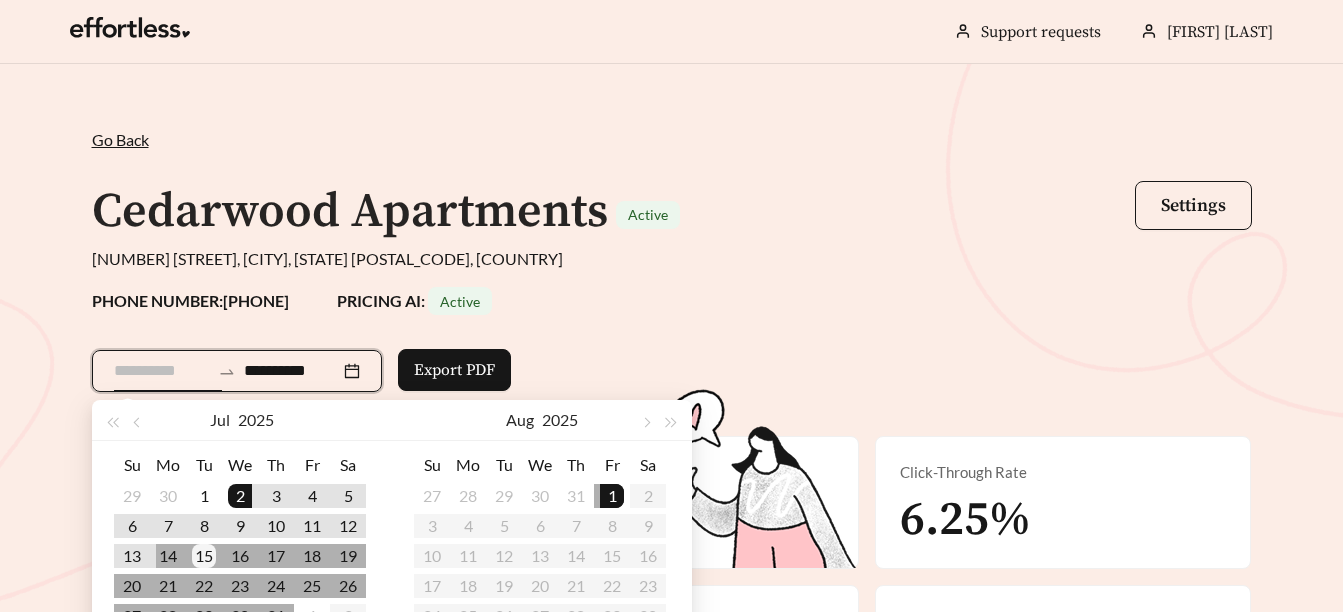 type on "**********" 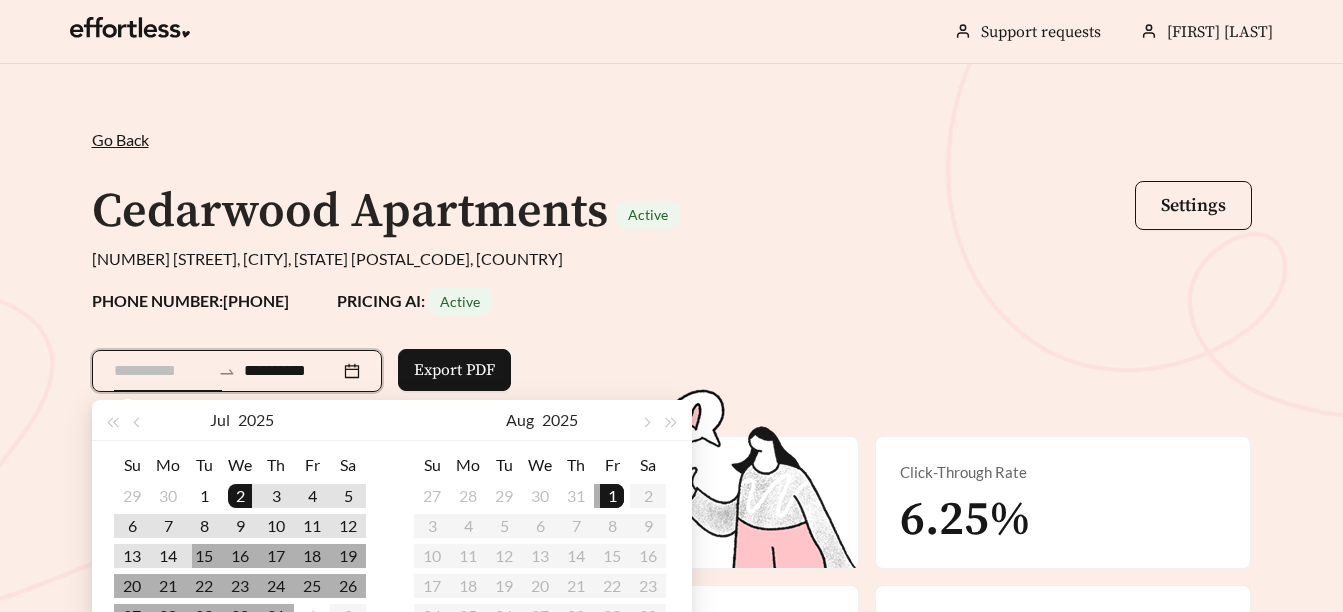 click on "15" at bounding box center [204, 556] 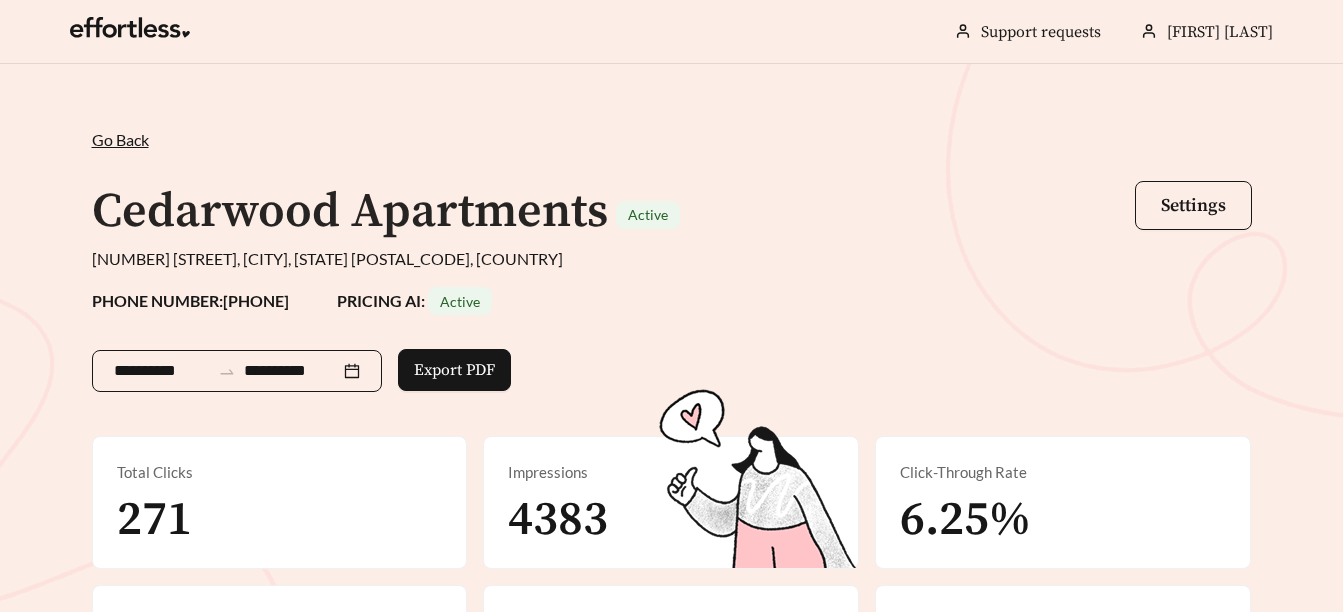 click on "**********" at bounding box center (292, 371) 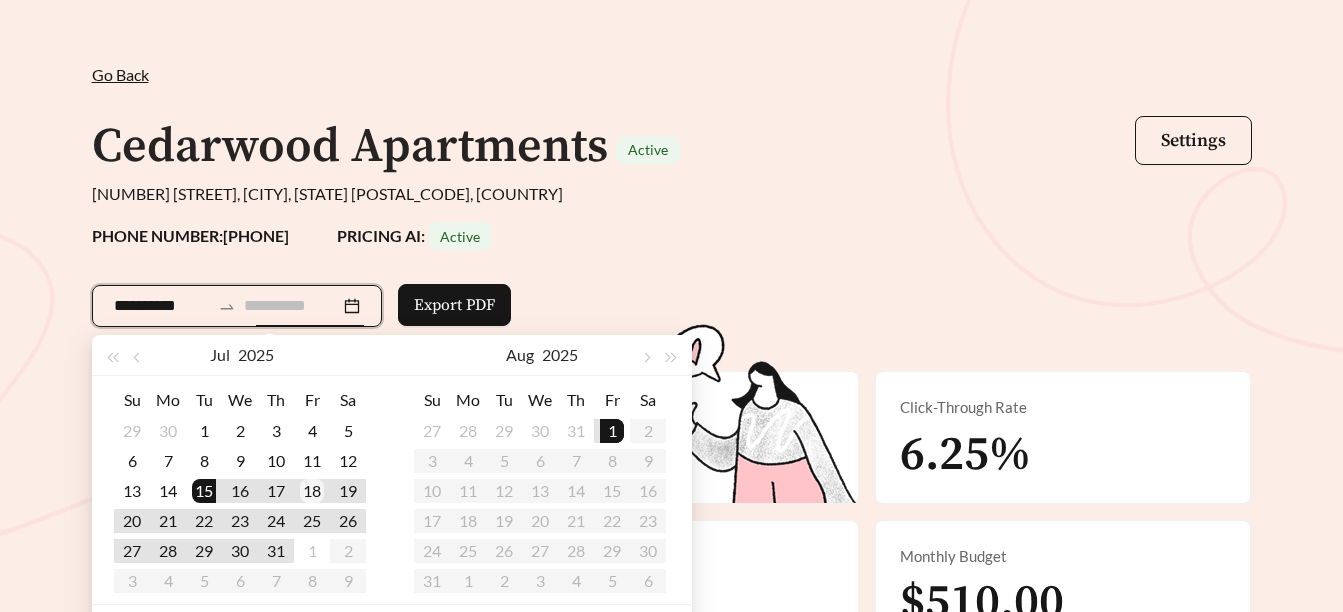 scroll, scrollTop: 100, scrollLeft: 0, axis: vertical 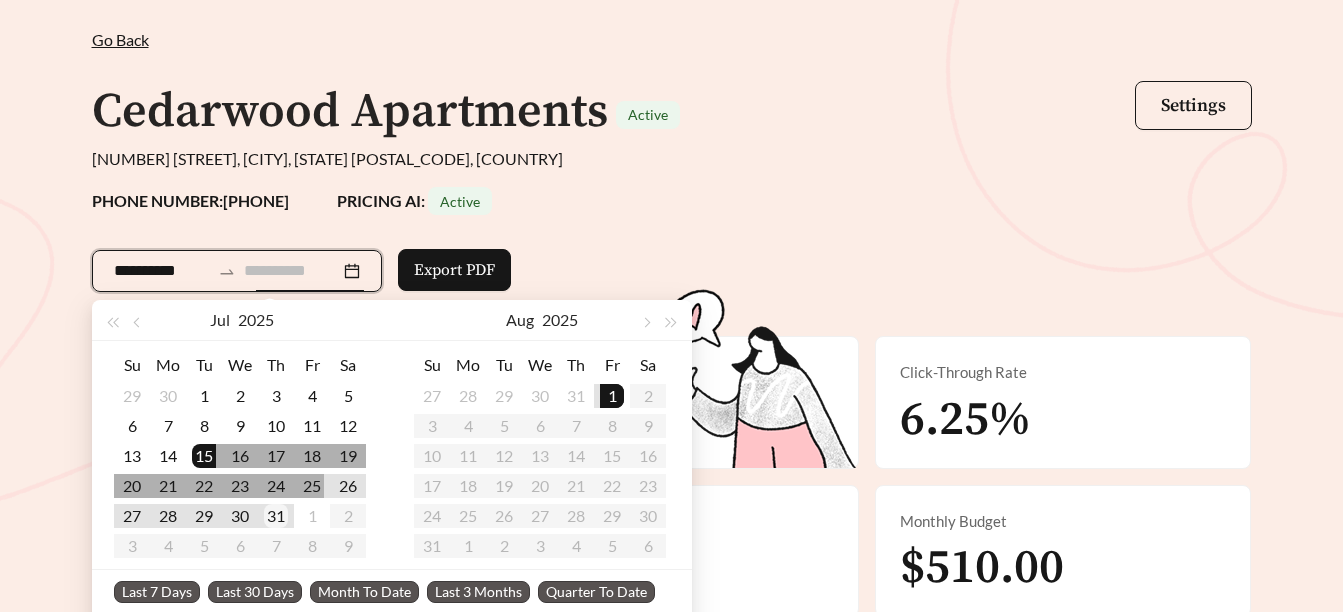 type on "**********" 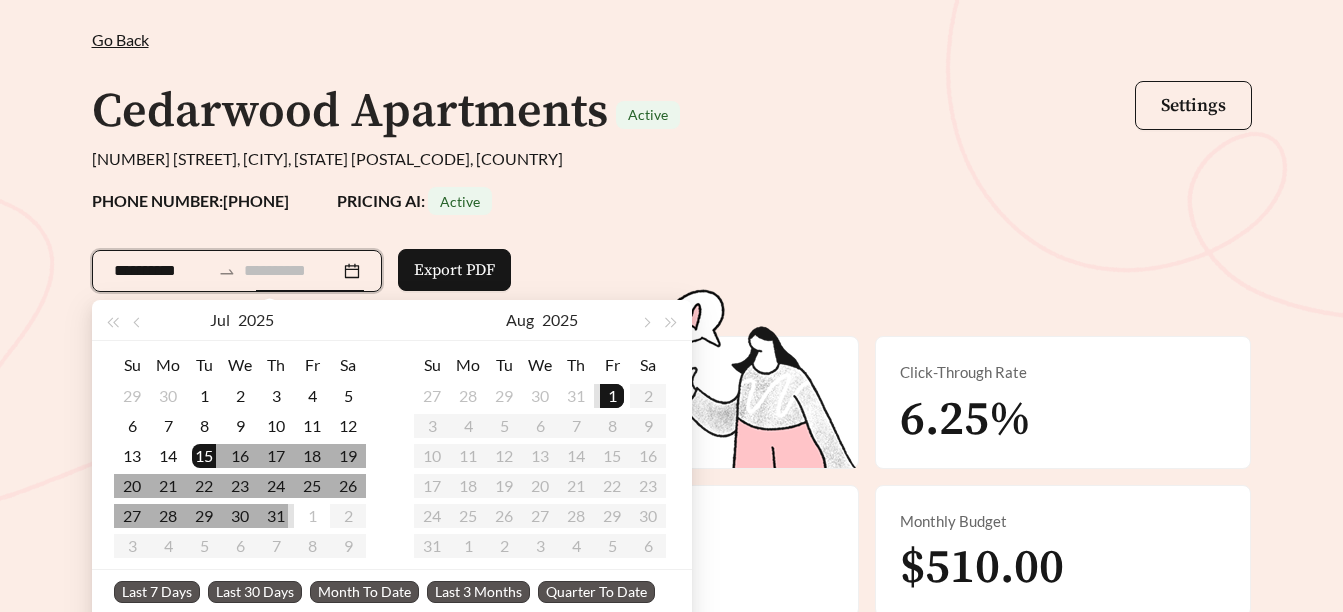 click on "31" at bounding box center [276, 516] 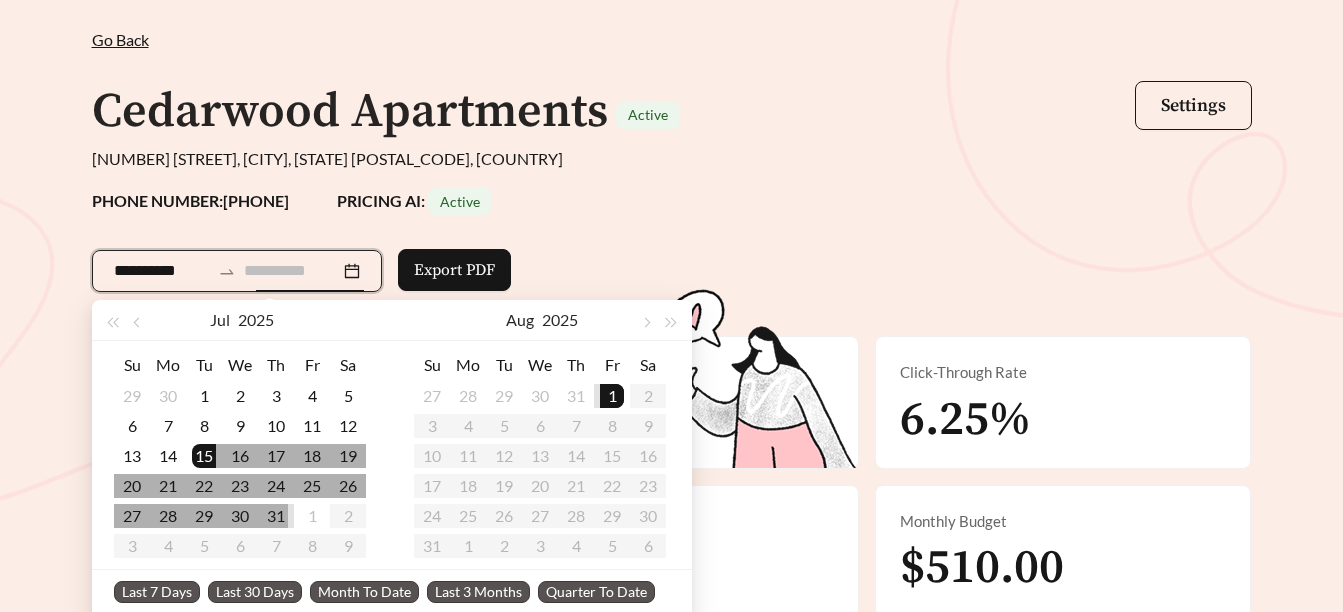 scroll, scrollTop: 0, scrollLeft: 0, axis: both 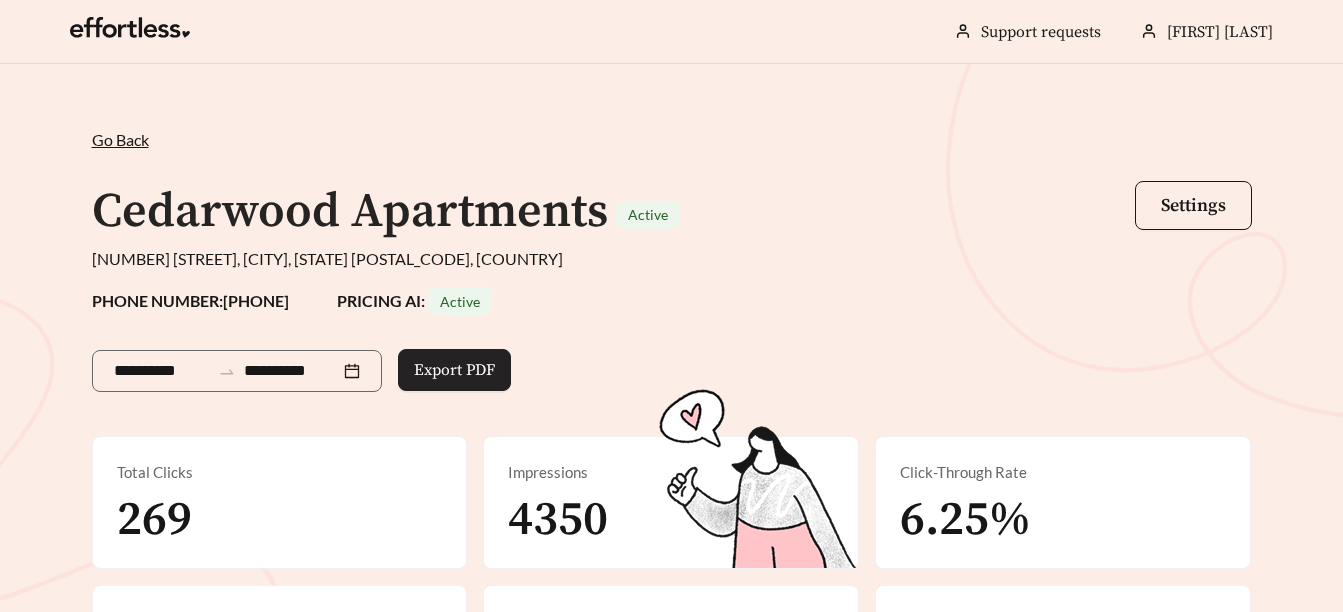 click on "Export PDF" at bounding box center (454, 370) 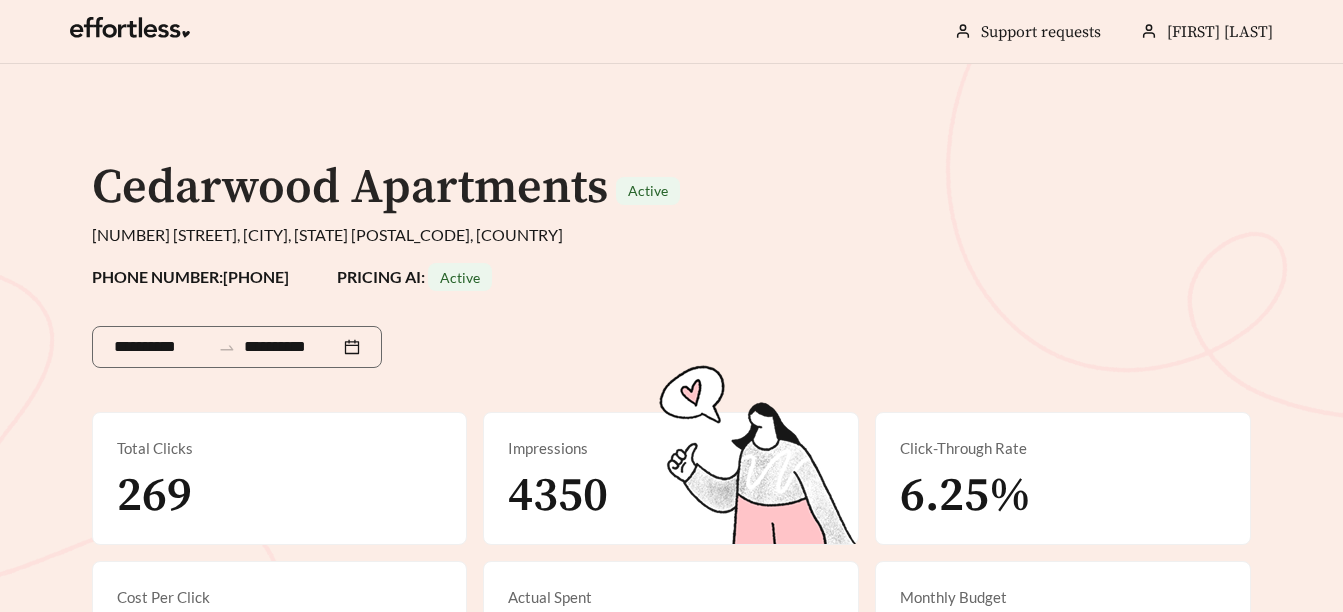 scroll, scrollTop: 0, scrollLeft: 0, axis: both 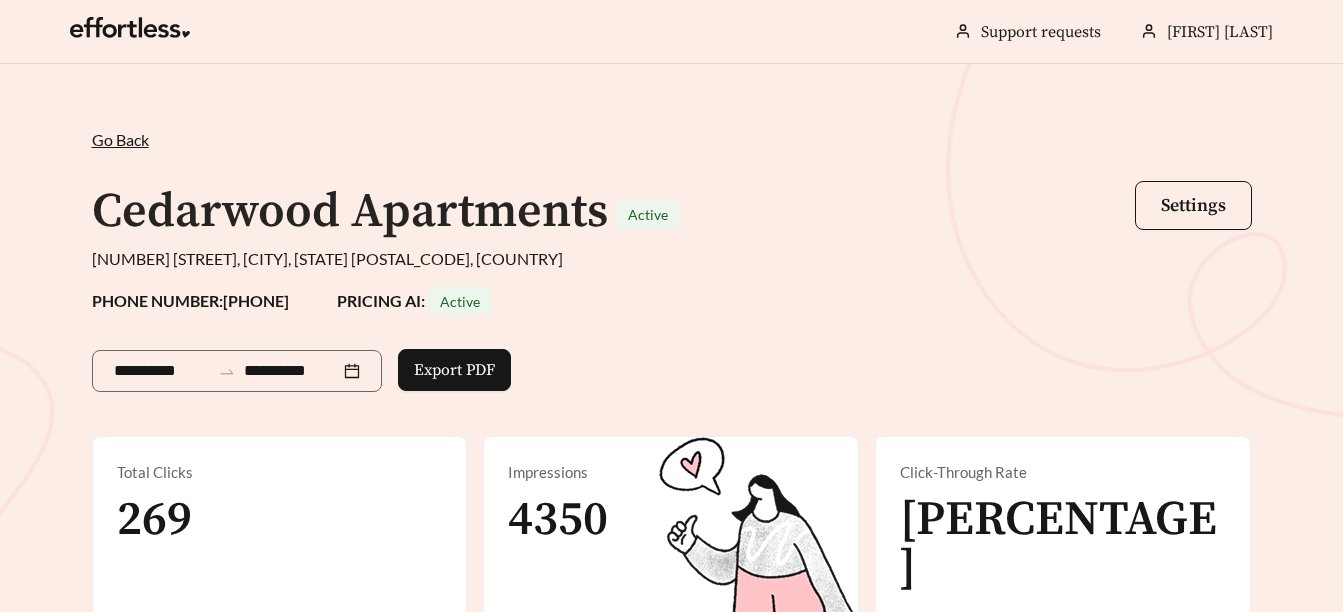 click on "Go Back" at bounding box center [120, 139] 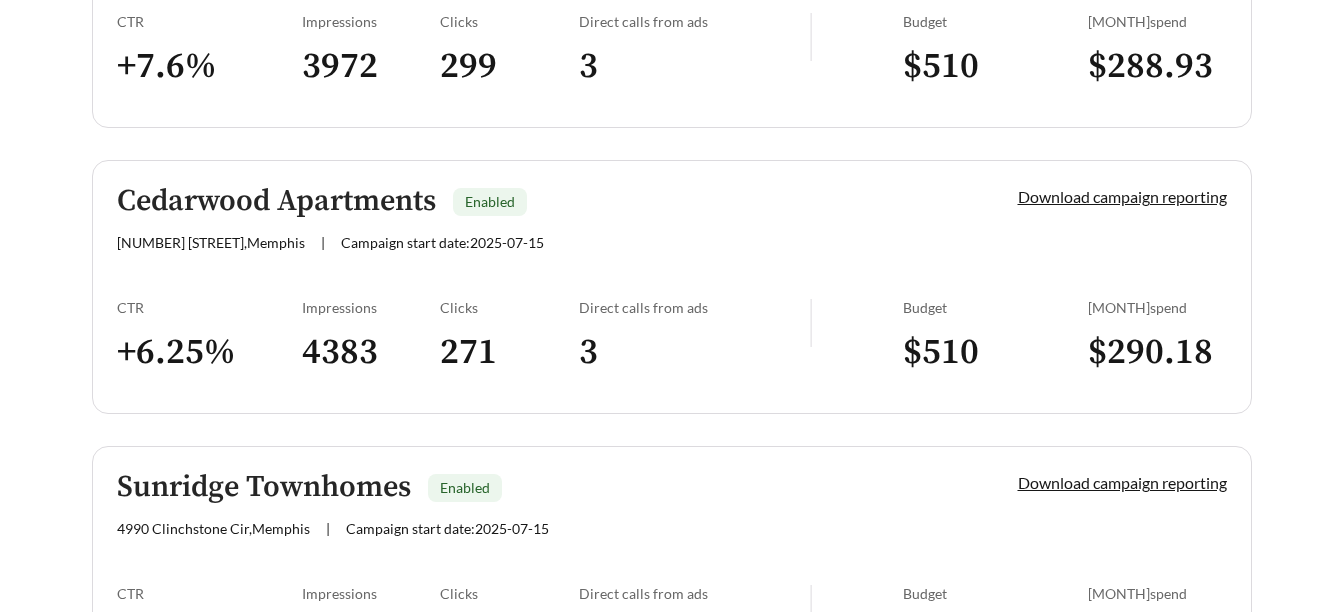scroll, scrollTop: 1000, scrollLeft: 0, axis: vertical 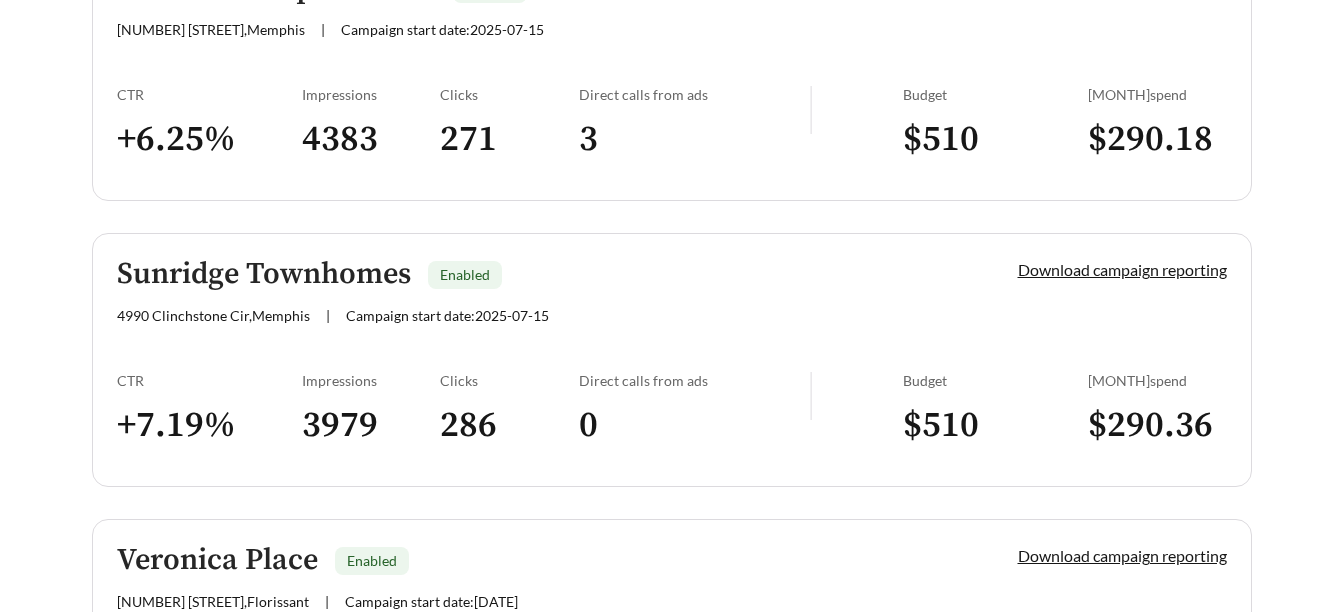 click on "Sunridge Townhomes" at bounding box center [264, 274] 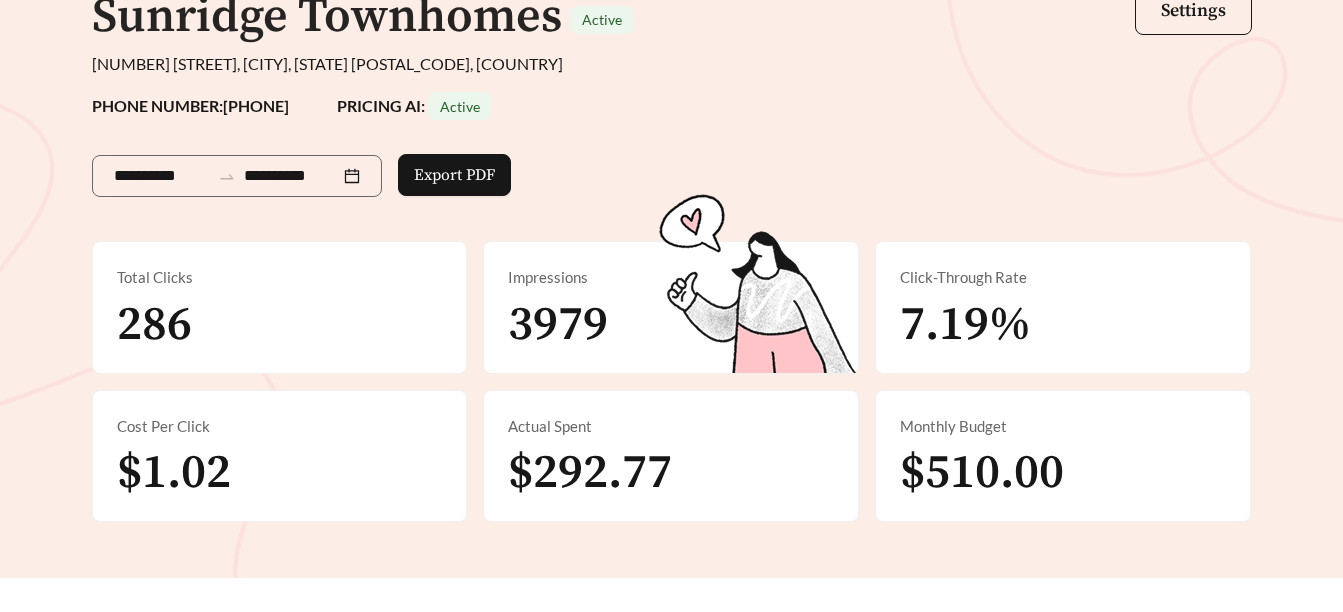 scroll, scrollTop: 200, scrollLeft: 0, axis: vertical 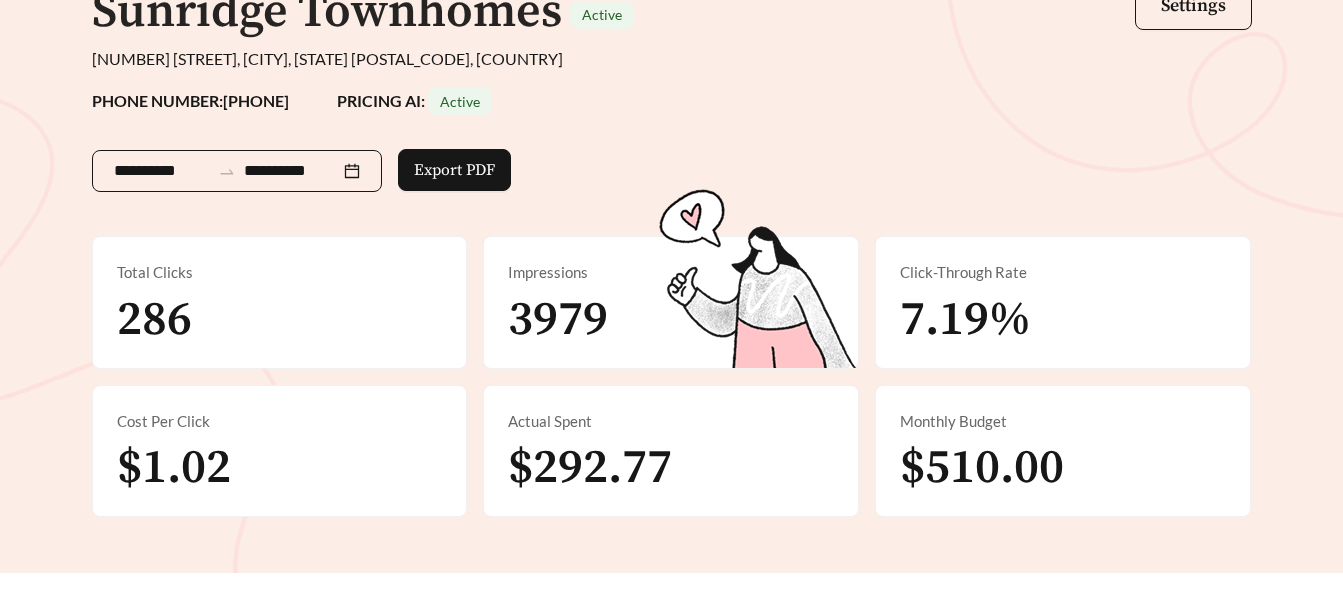 click on "**********" at bounding box center (162, 171) 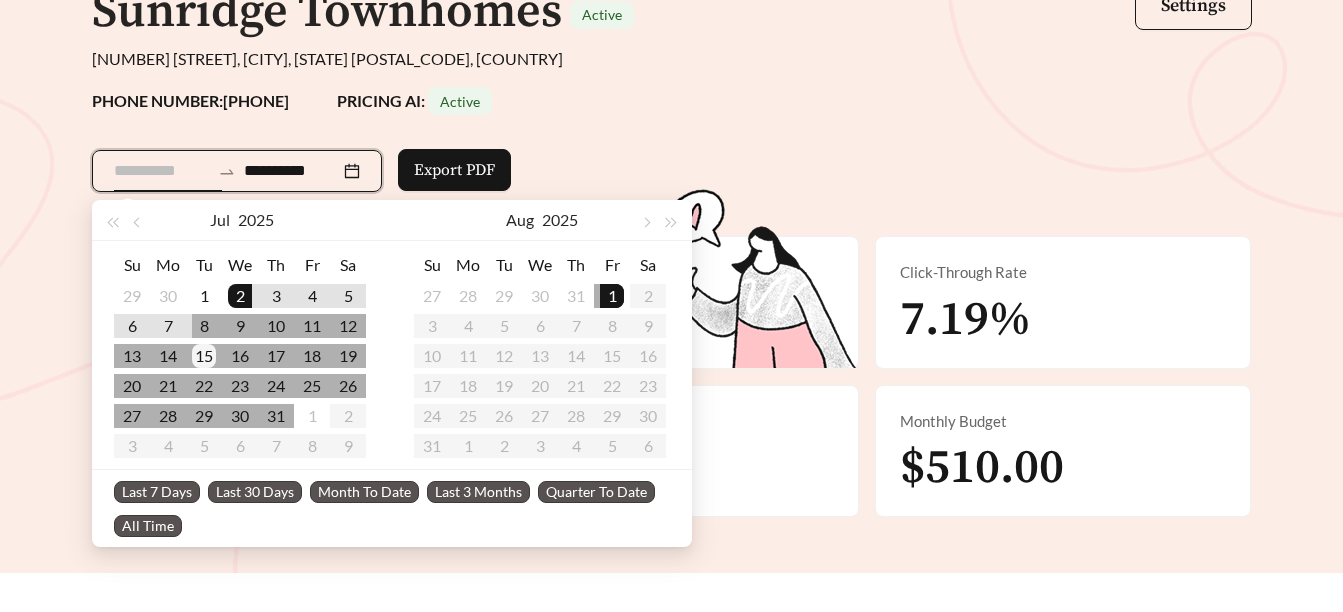 type on "**********" 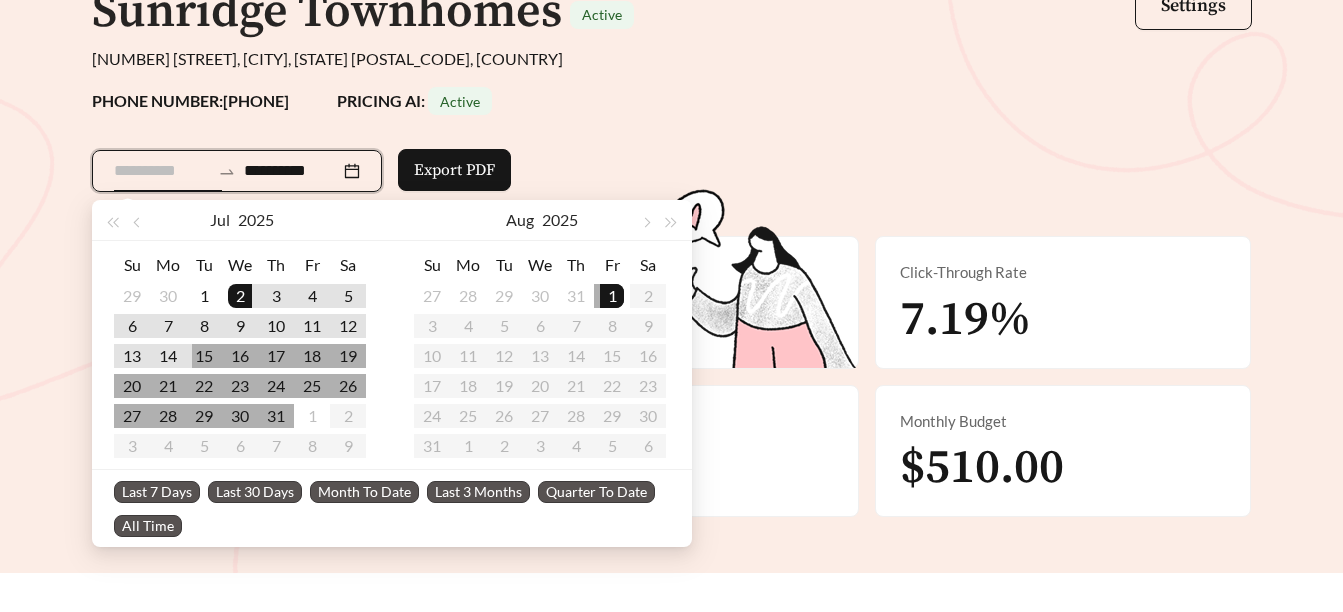 click on "15" at bounding box center (204, 356) 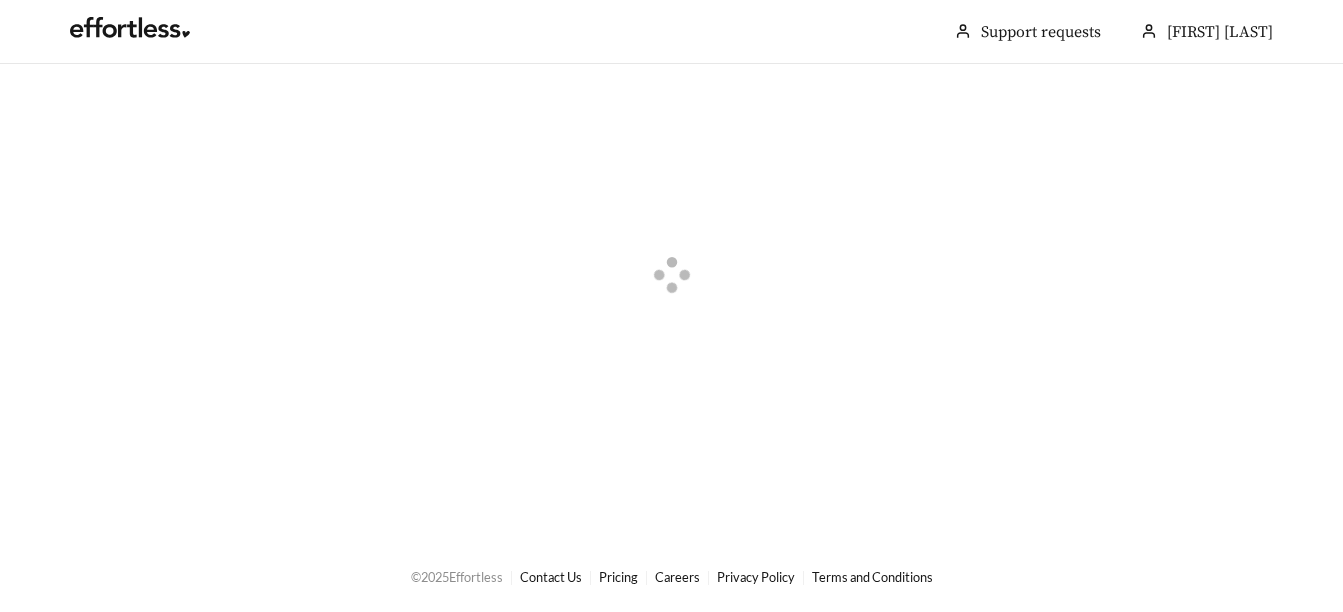 scroll, scrollTop: 0, scrollLeft: 0, axis: both 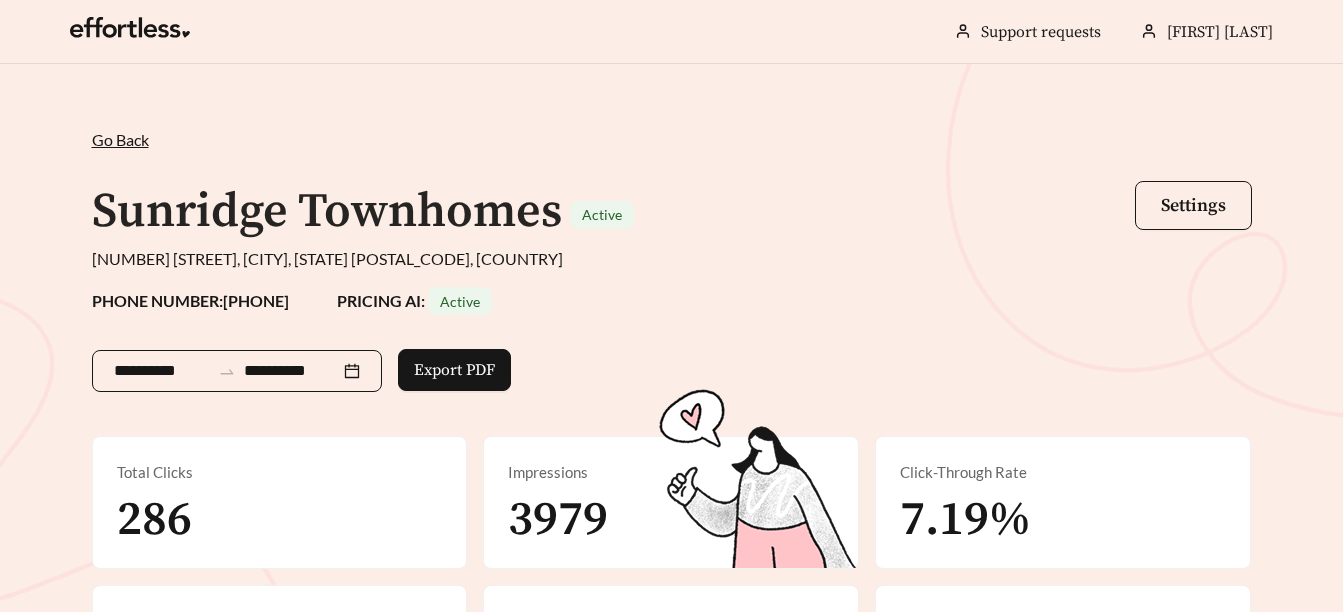 click on "**********" at bounding box center (292, 371) 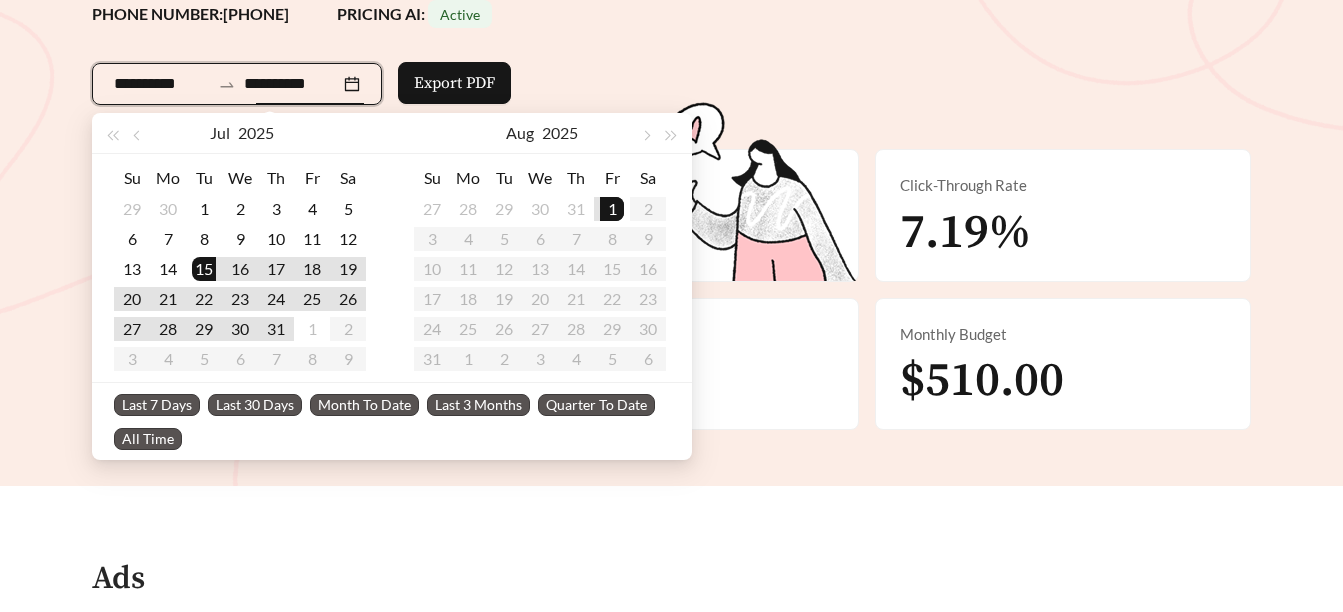 scroll, scrollTop: 400, scrollLeft: 0, axis: vertical 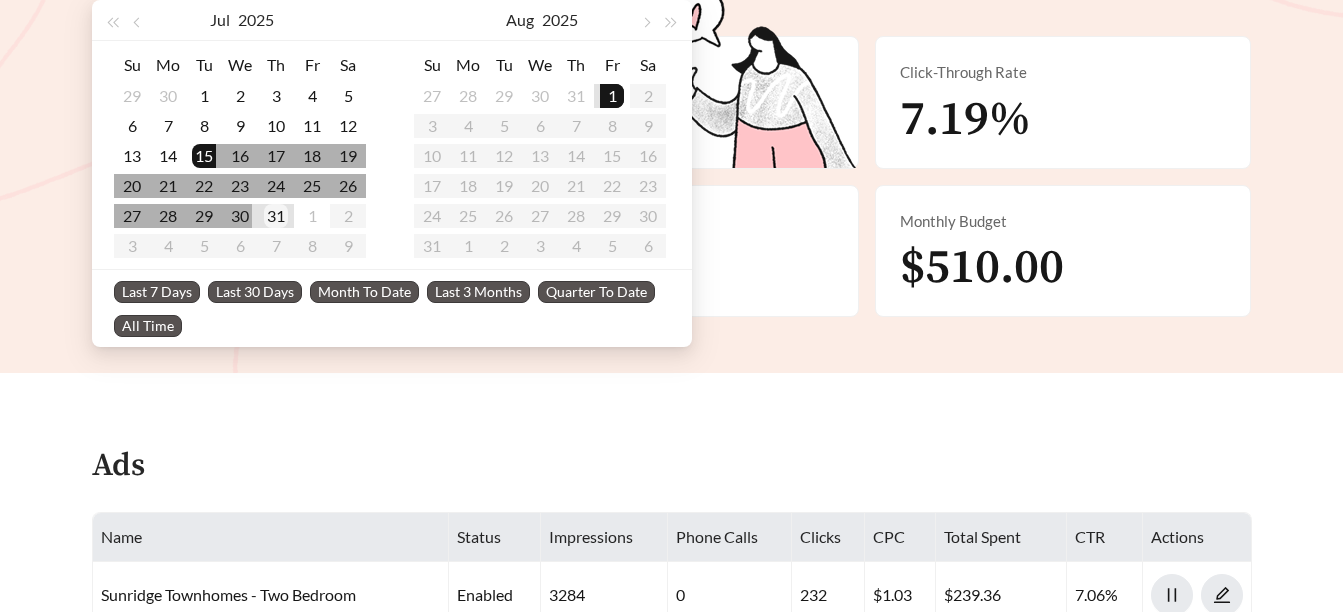 type on "**********" 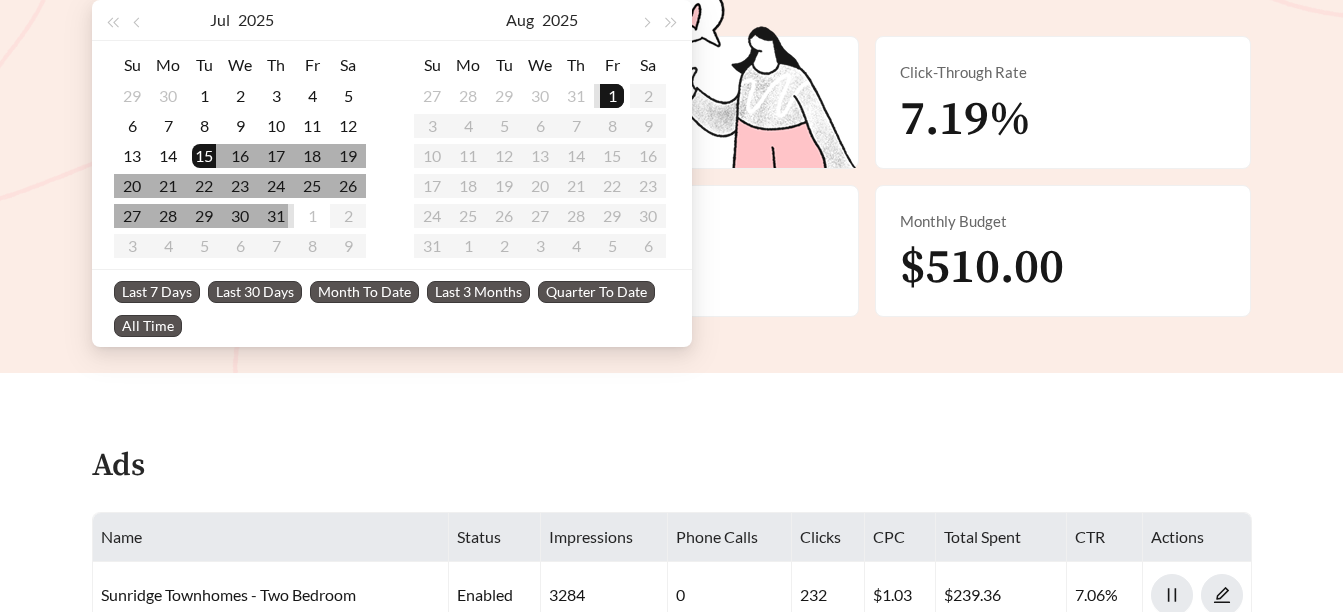 click on "31" at bounding box center [276, 216] 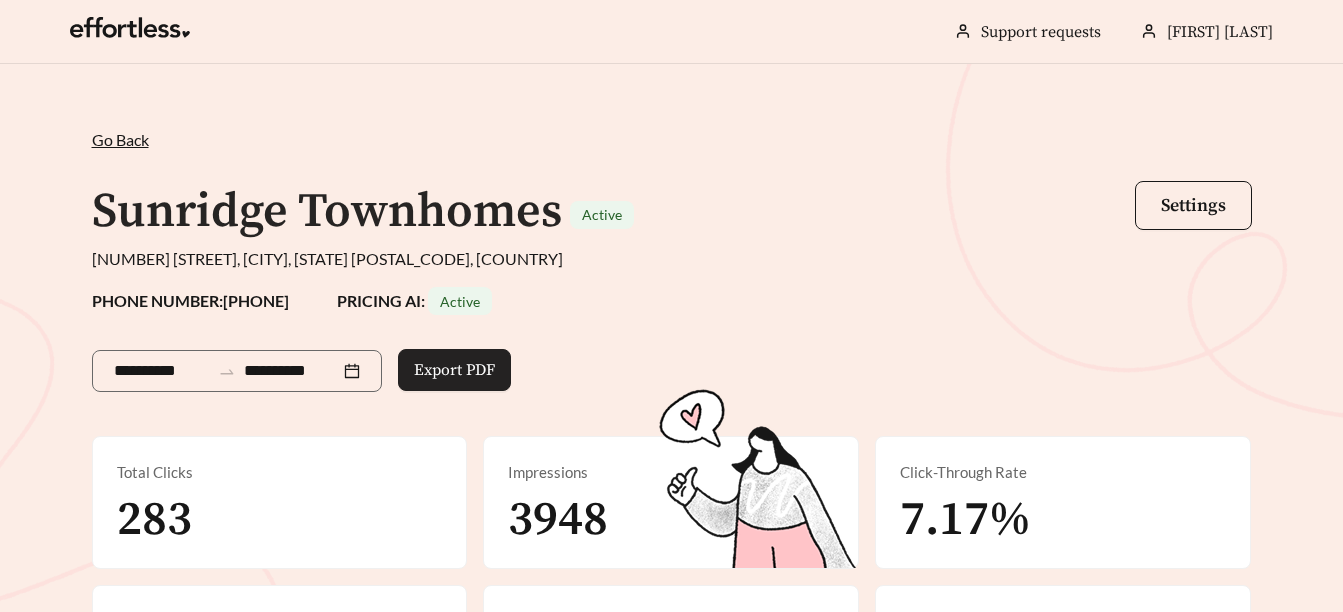 click on "Export PDF" at bounding box center [454, 370] 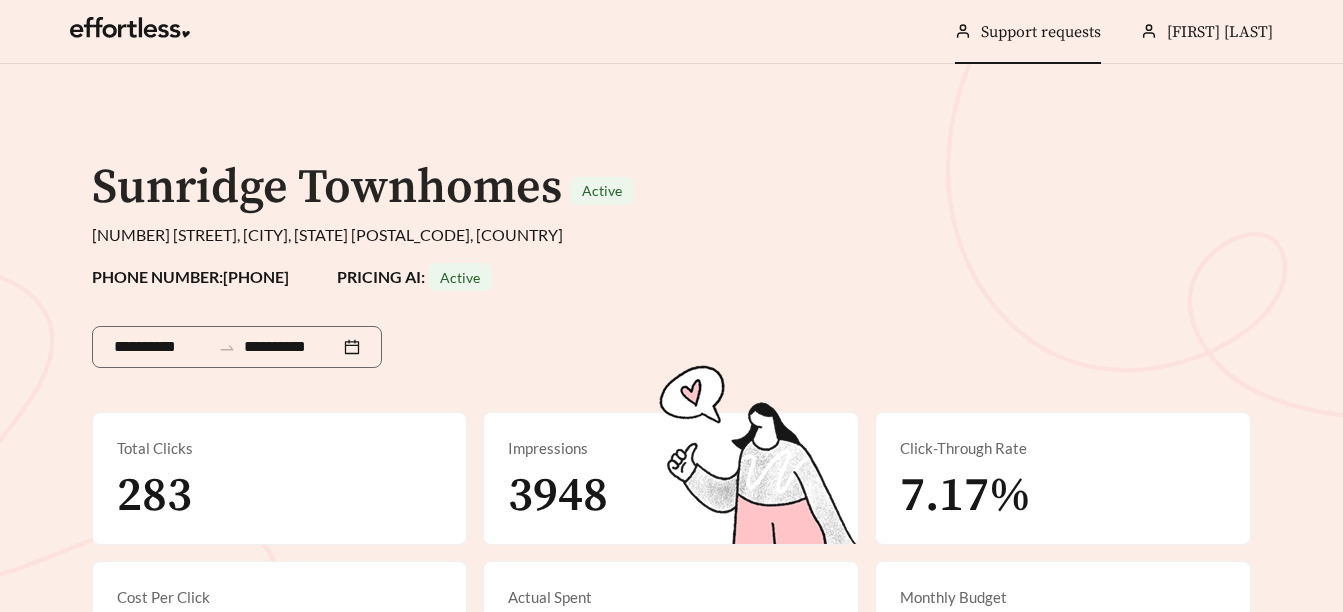scroll, scrollTop: 0, scrollLeft: 0, axis: both 